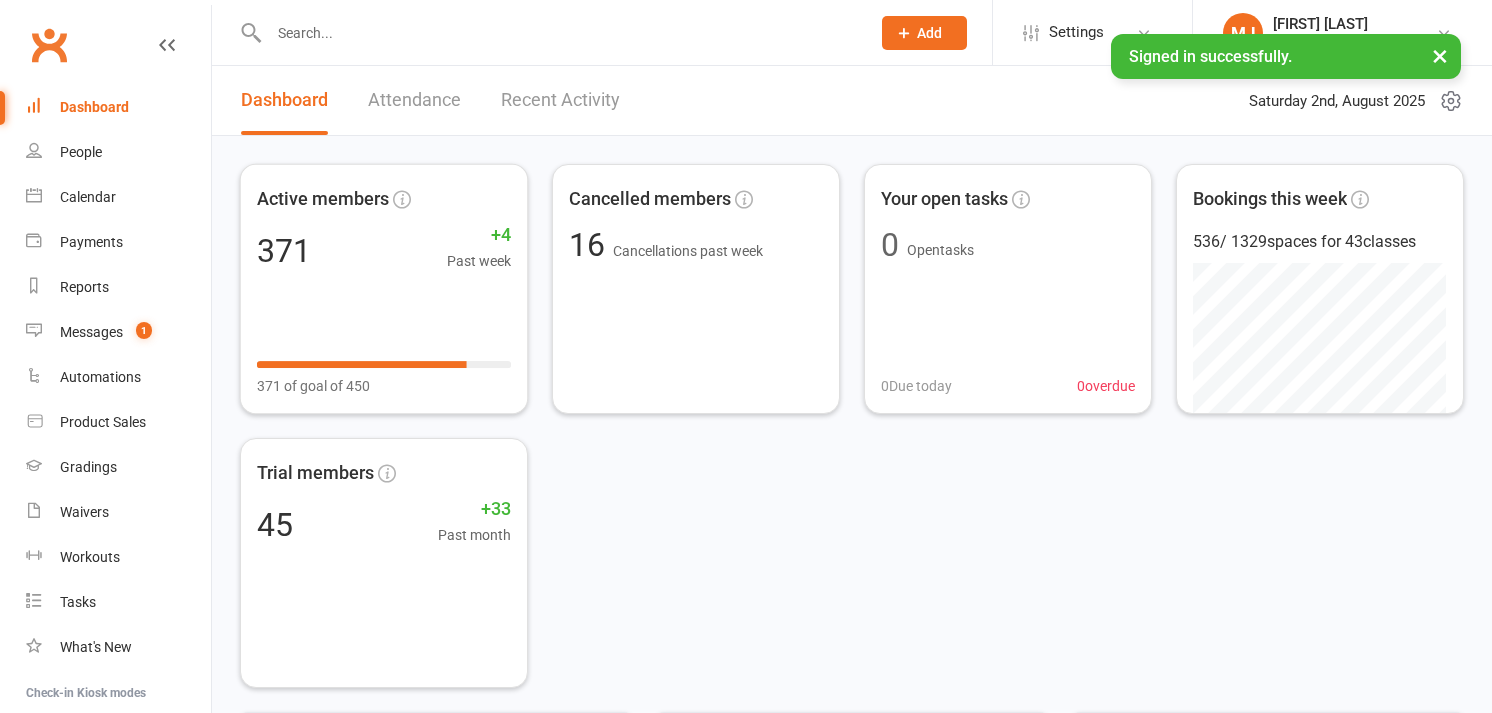 scroll, scrollTop: 0, scrollLeft: 0, axis: both 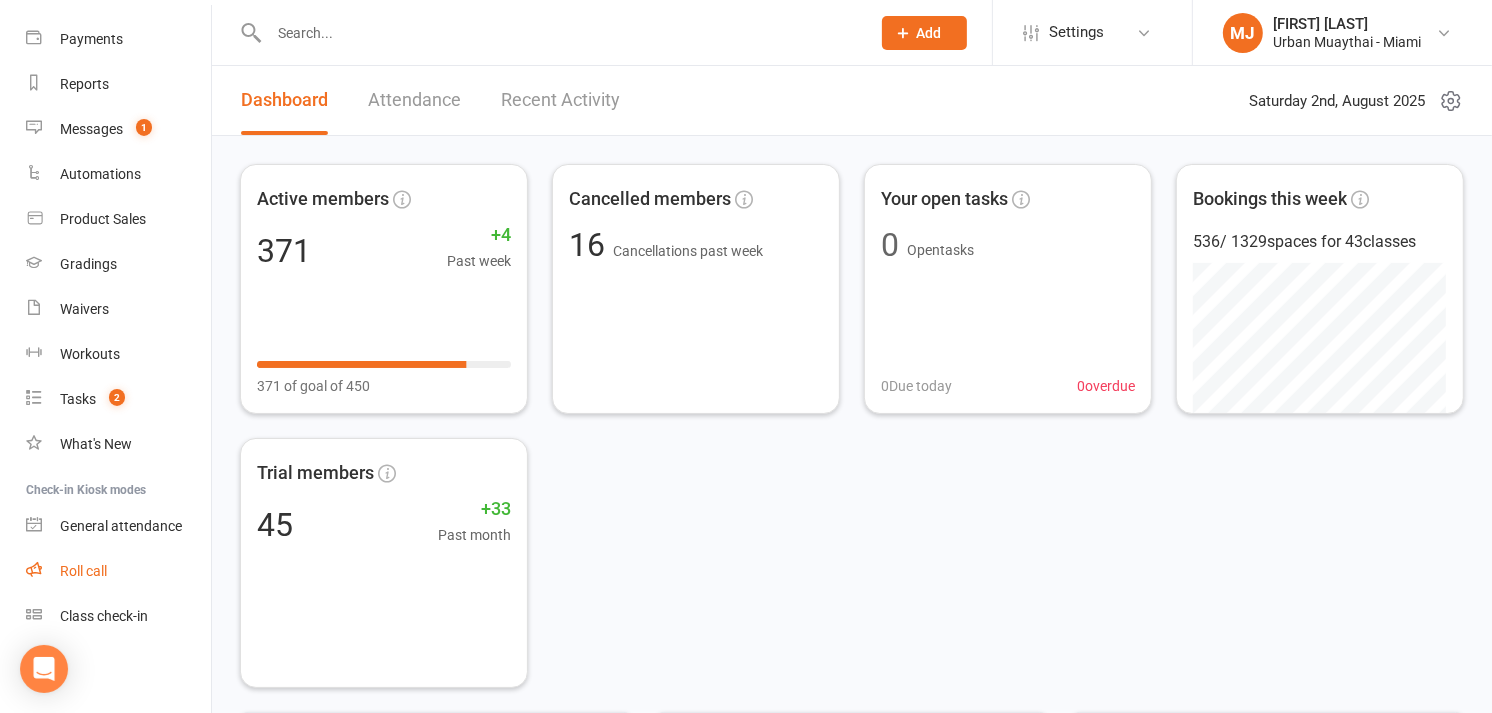 click on "Roll call" at bounding box center (118, 571) 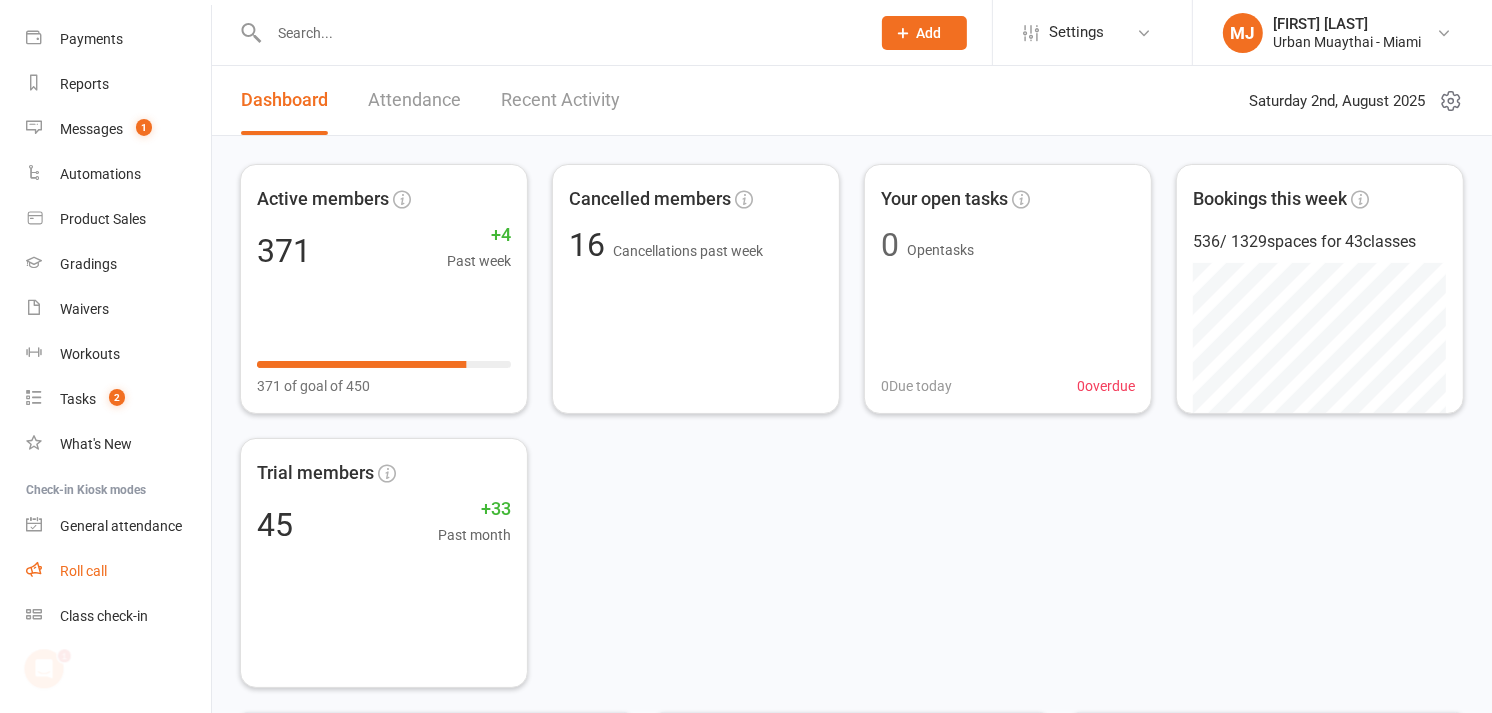 scroll, scrollTop: 0, scrollLeft: 0, axis: both 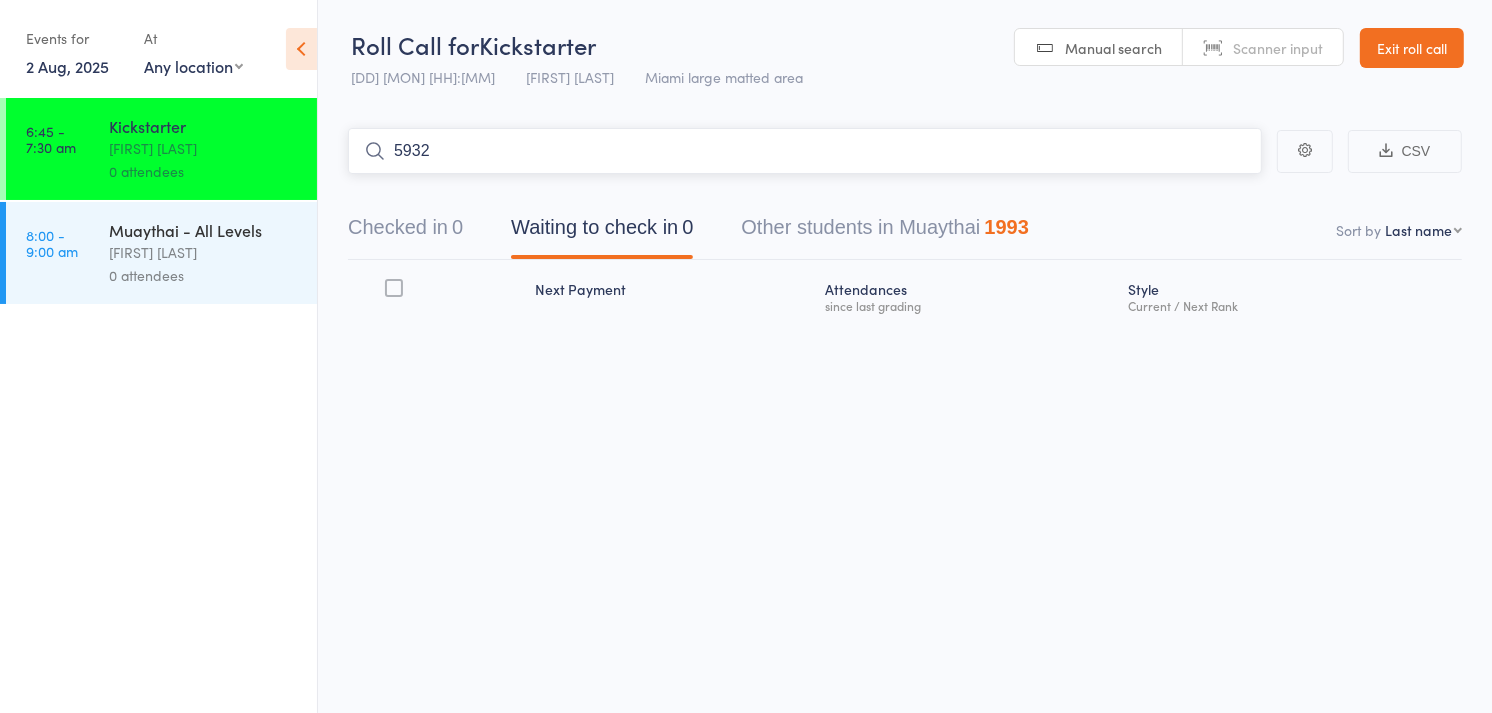 type on "5932" 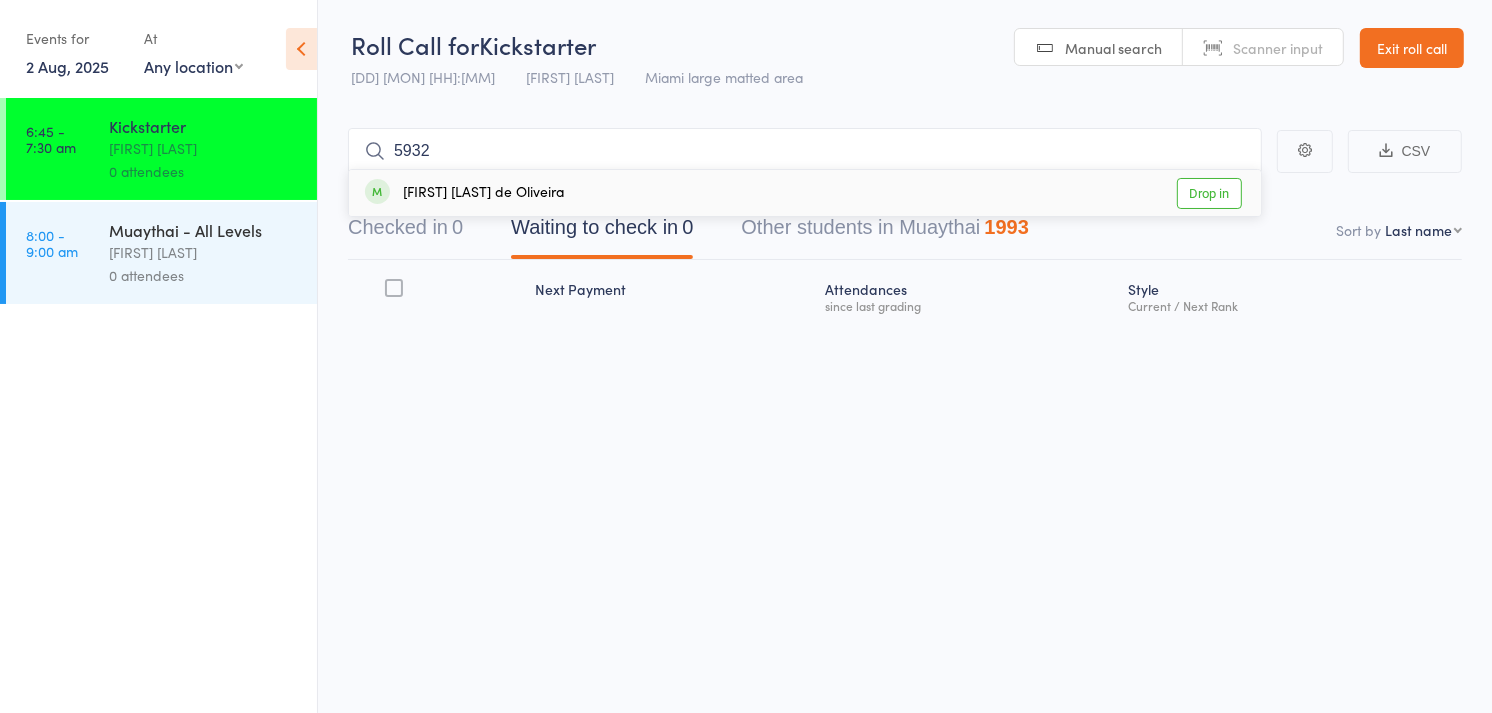 click on "Isis Malacarne de Oliveira Drop in" at bounding box center [805, 193] 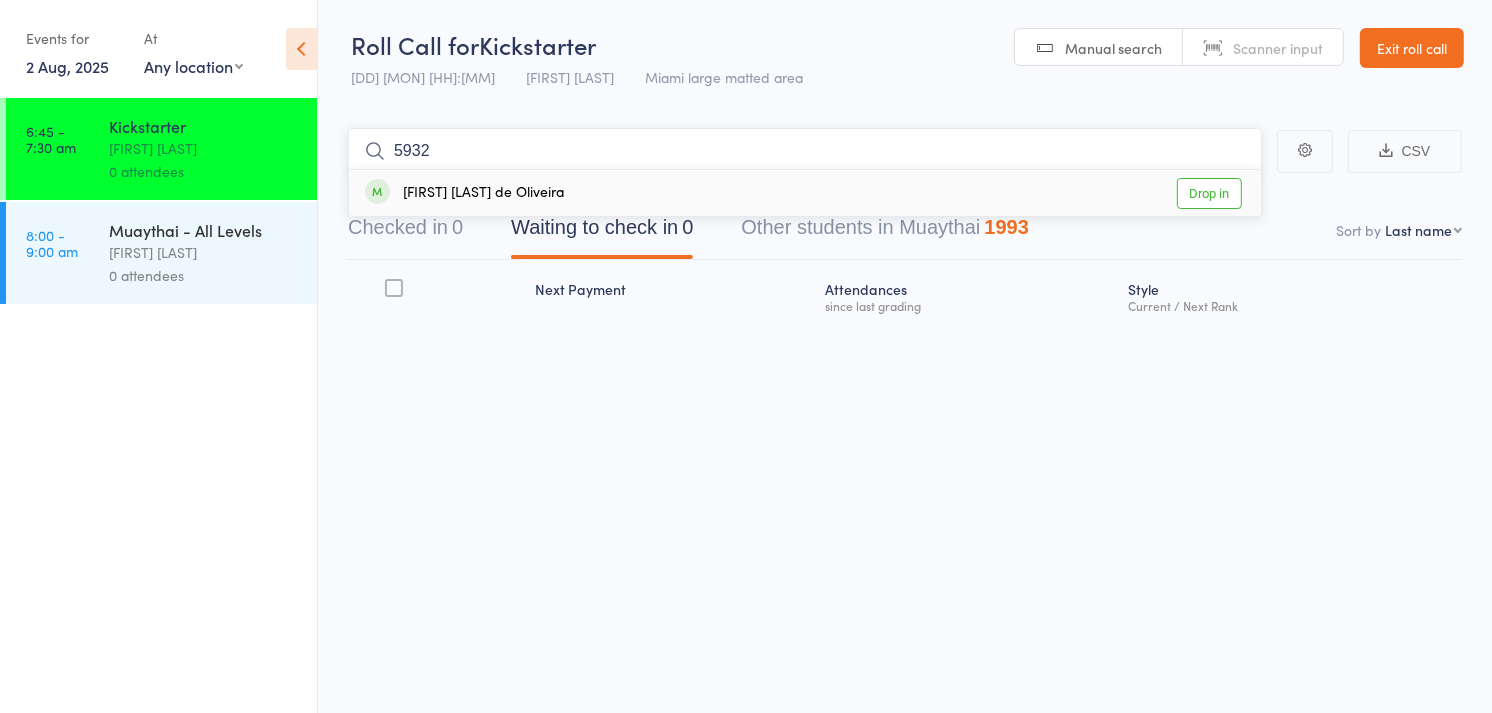 type 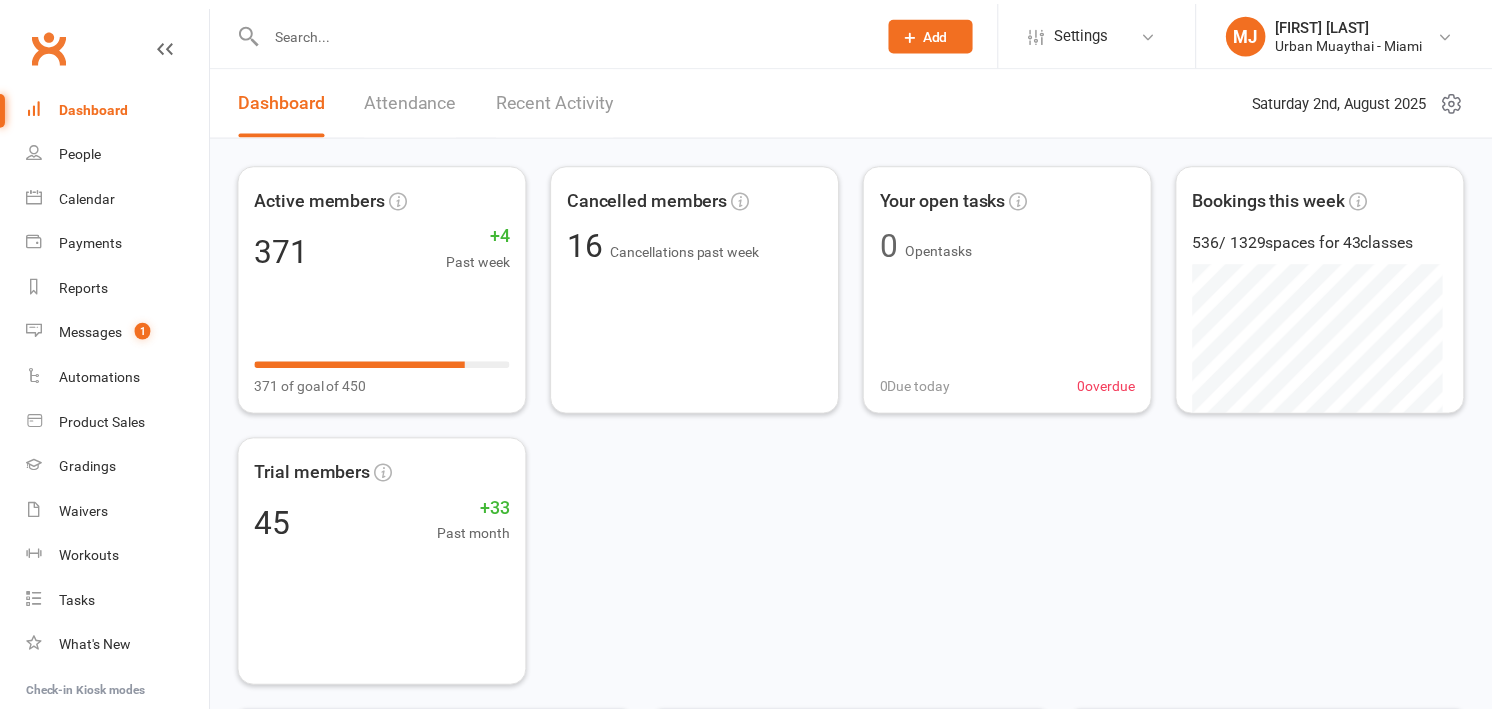 scroll, scrollTop: 0, scrollLeft: 0, axis: both 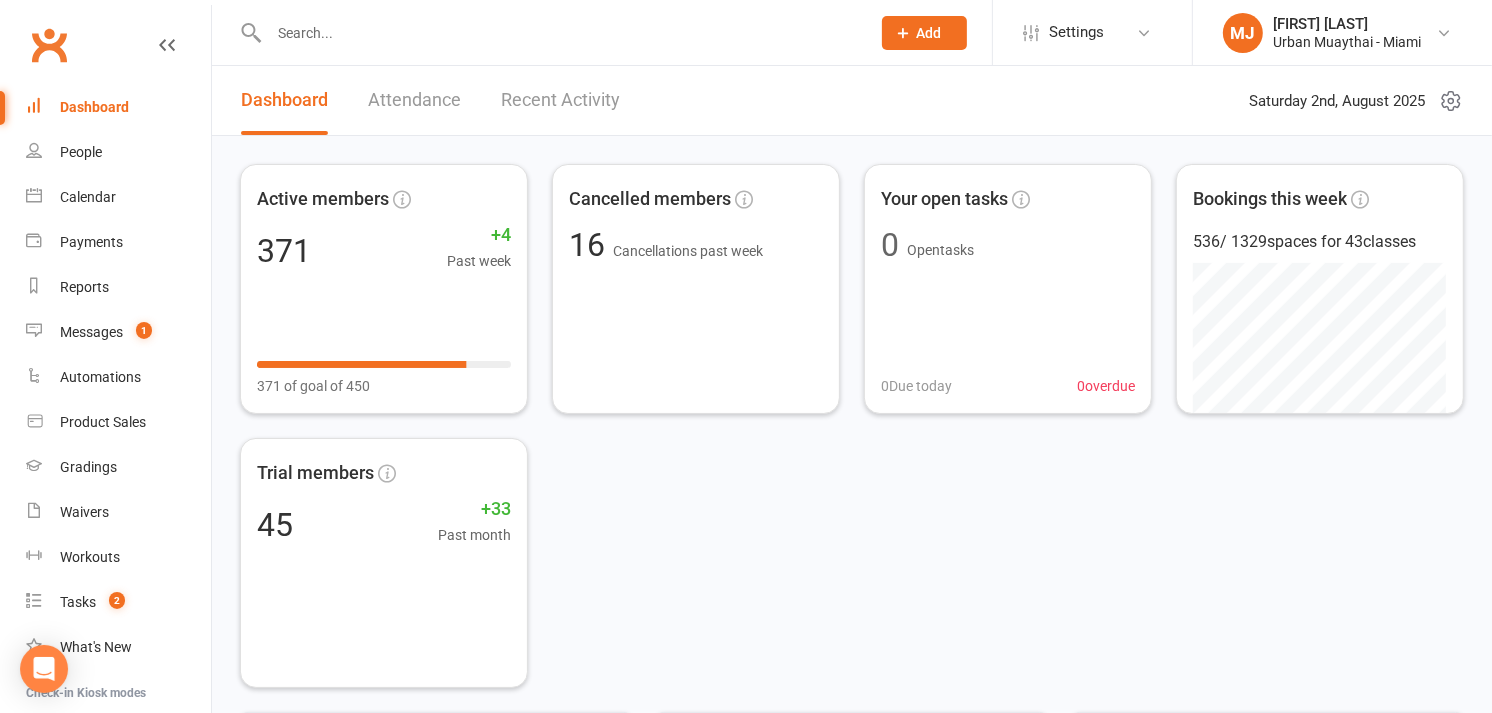 click at bounding box center [559, 33] 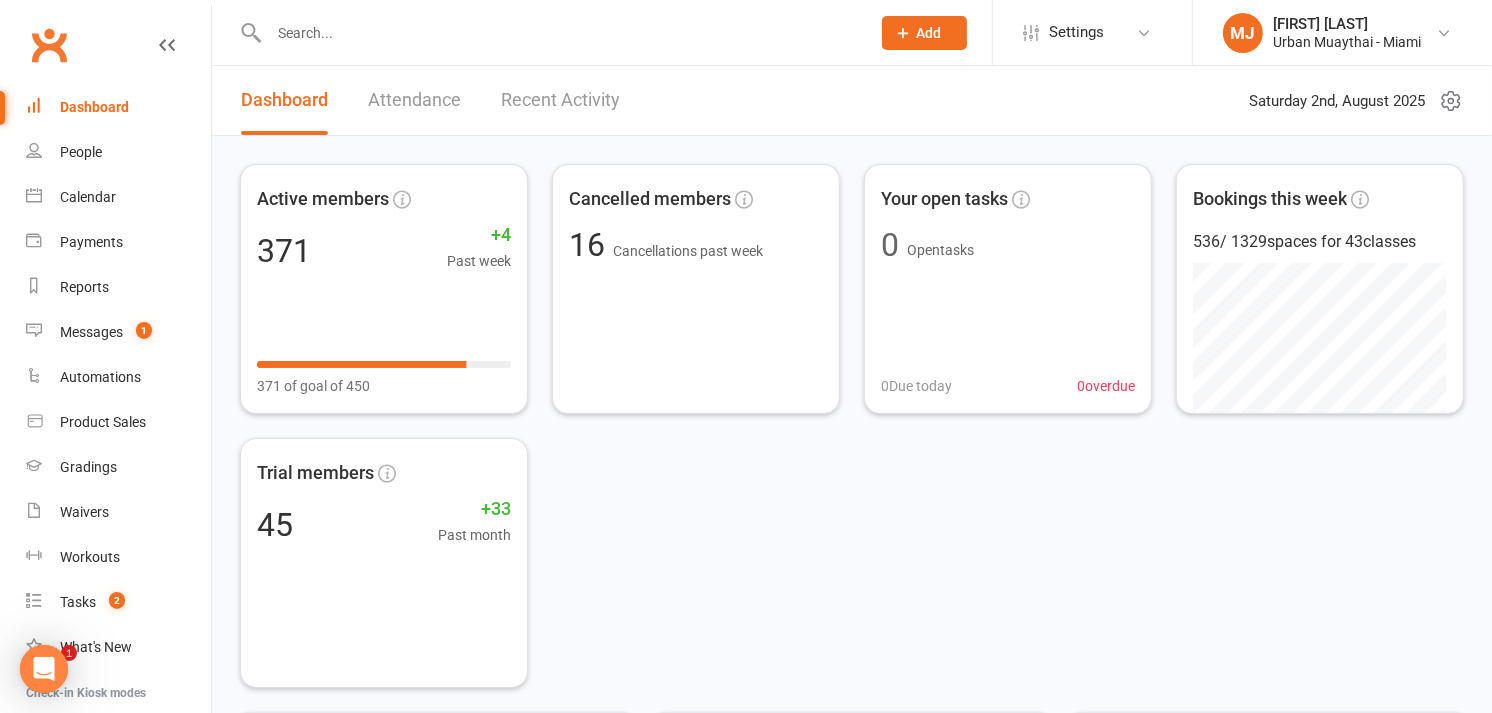 scroll, scrollTop: 0, scrollLeft: 0, axis: both 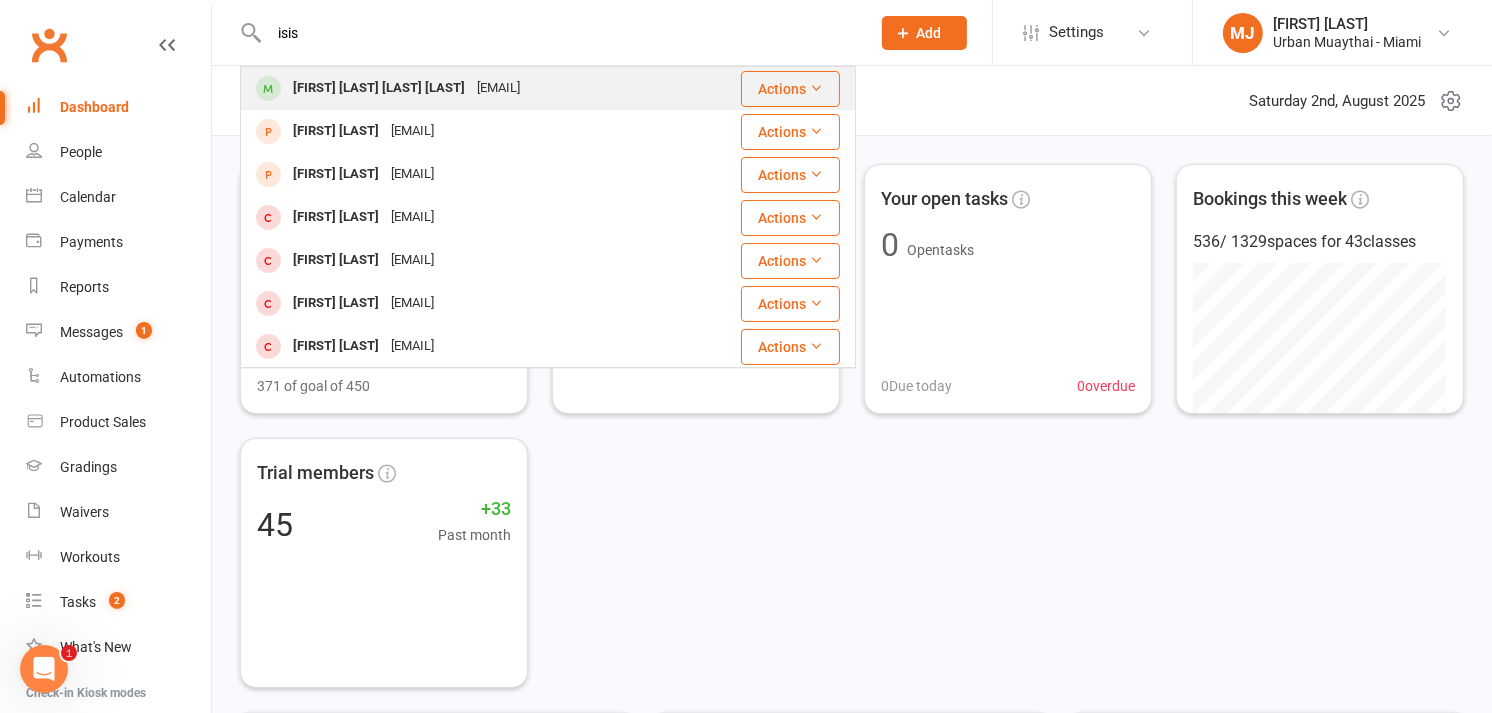 type on "isis" 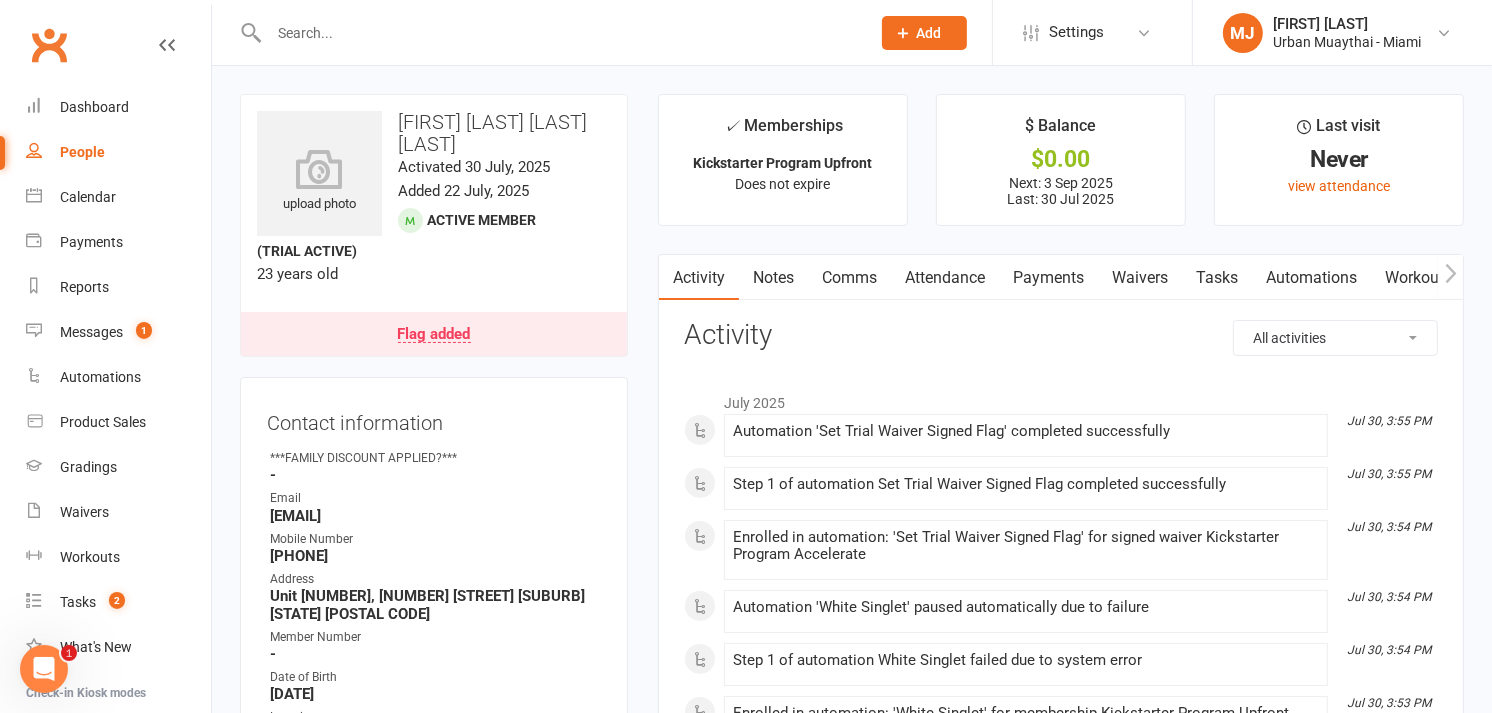 click on "Flag added" at bounding box center (434, 334) 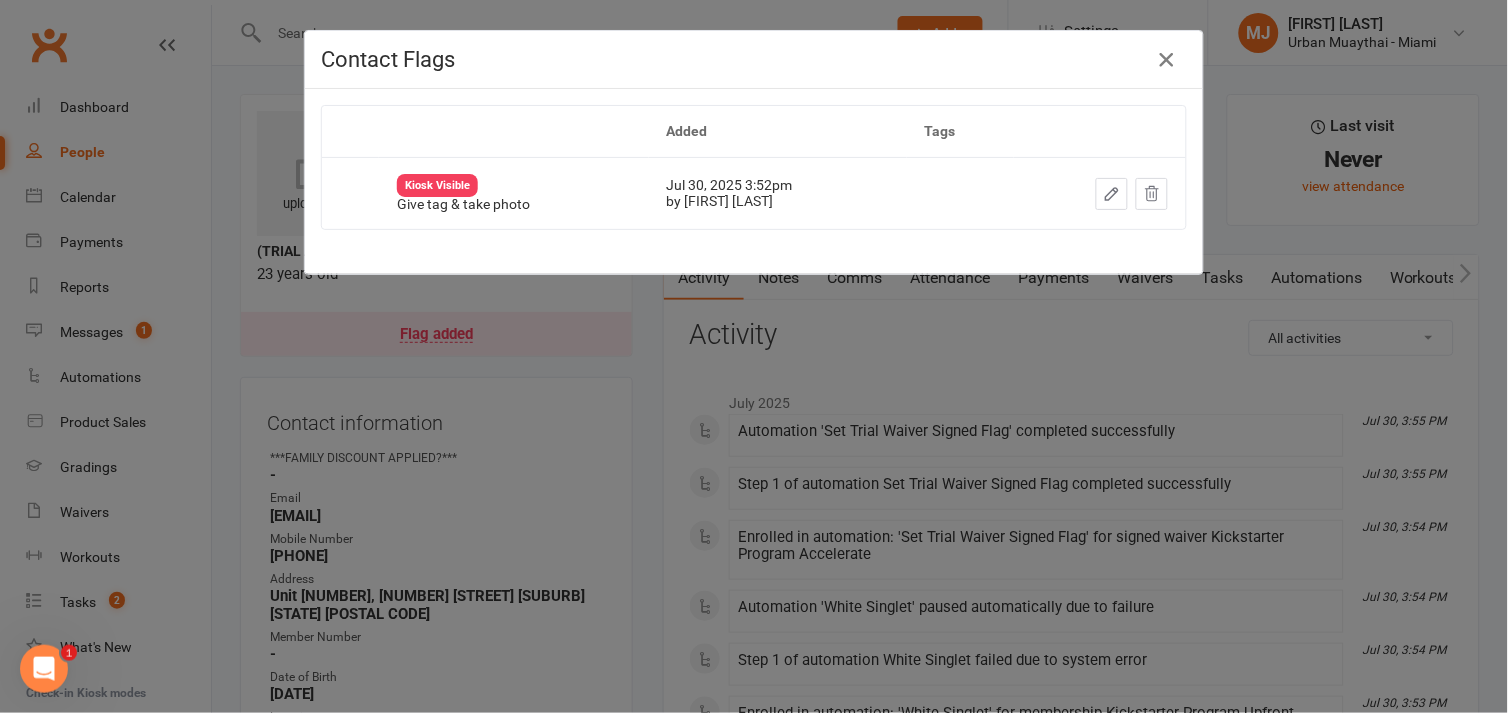 click at bounding box center [1167, 60] 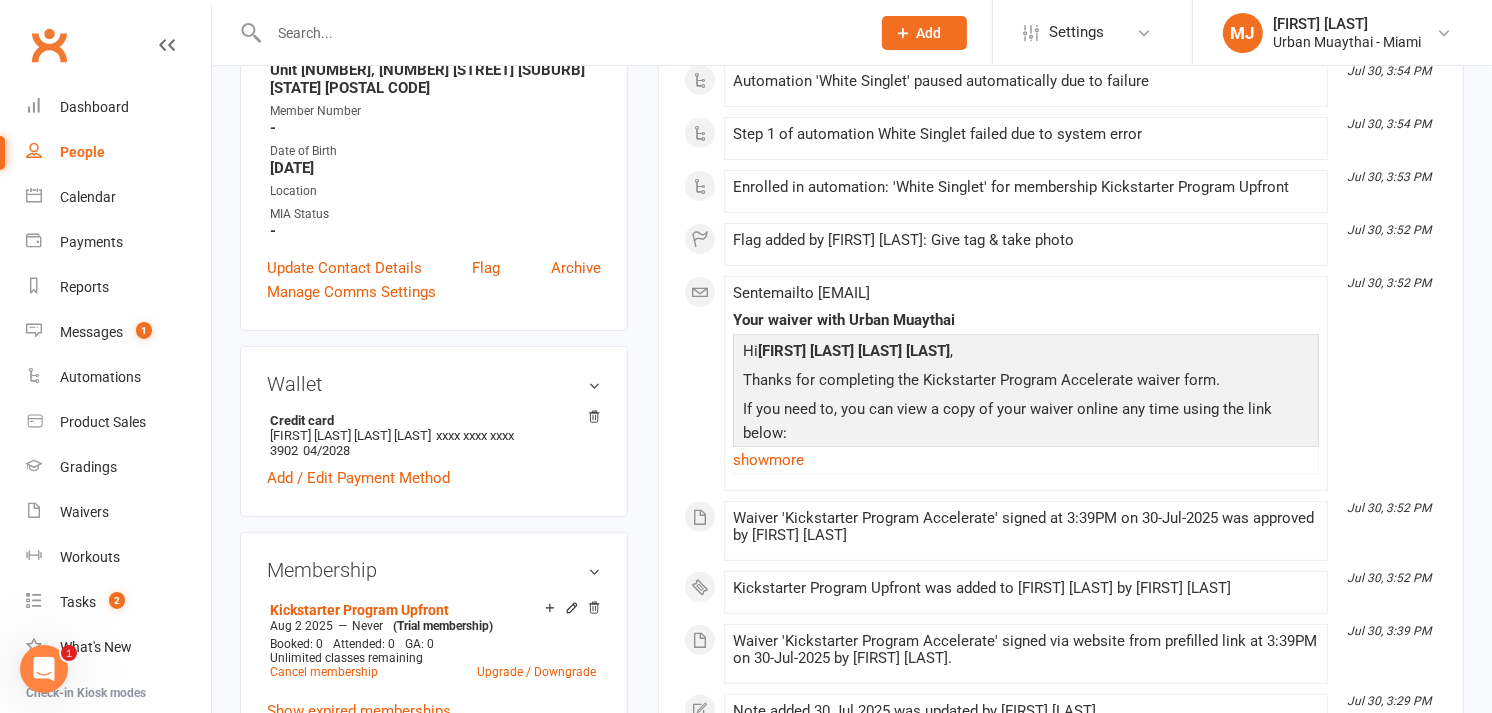scroll, scrollTop: 682, scrollLeft: 0, axis: vertical 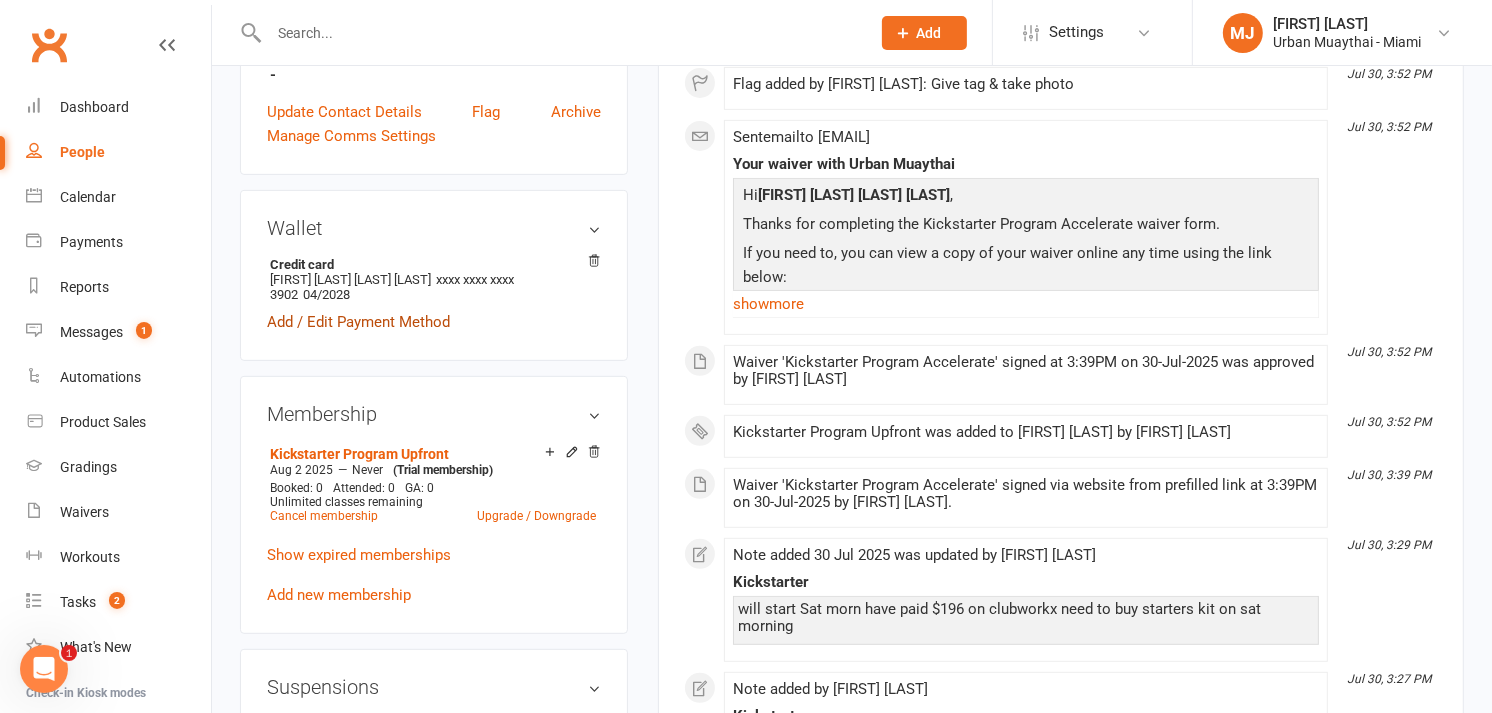 click on "Add / Edit Payment Method" at bounding box center (358, 322) 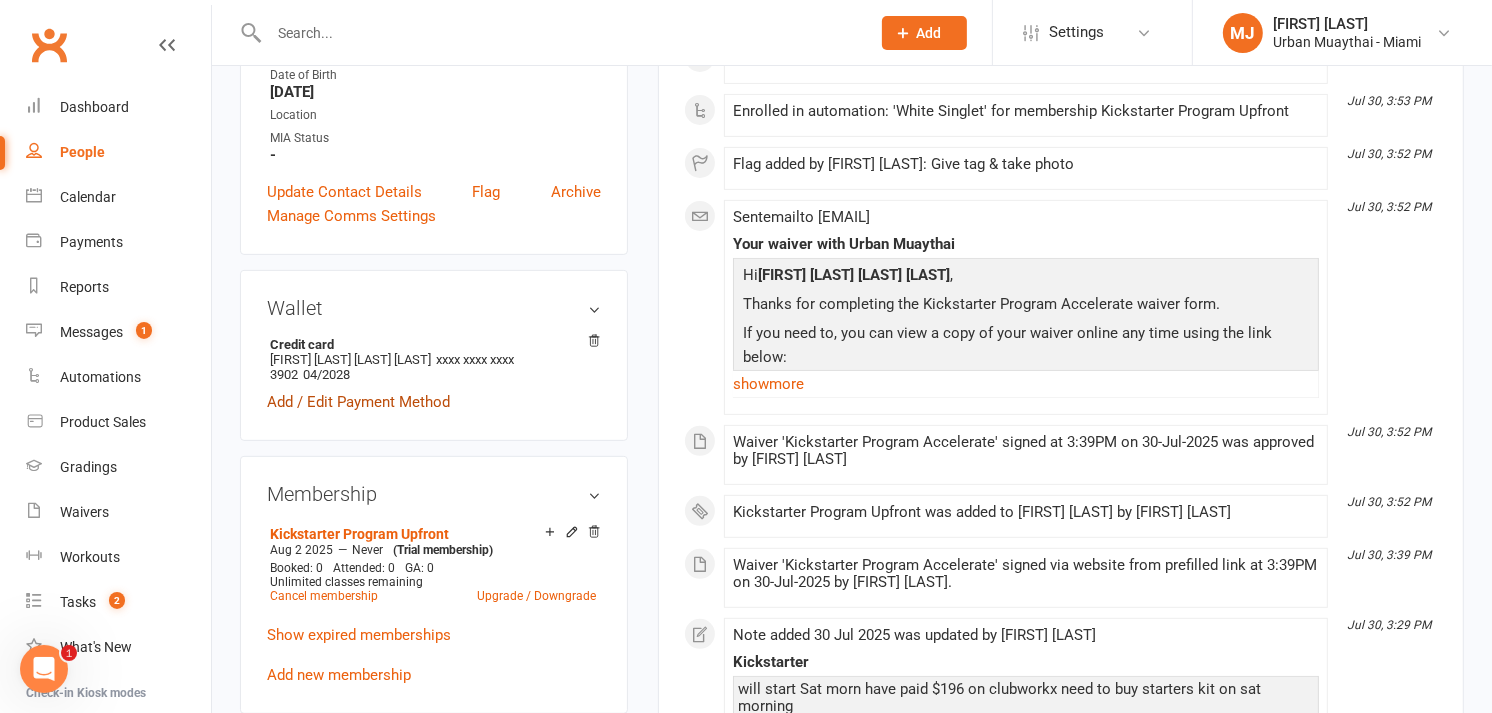 scroll, scrollTop: 600, scrollLeft: 0, axis: vertical 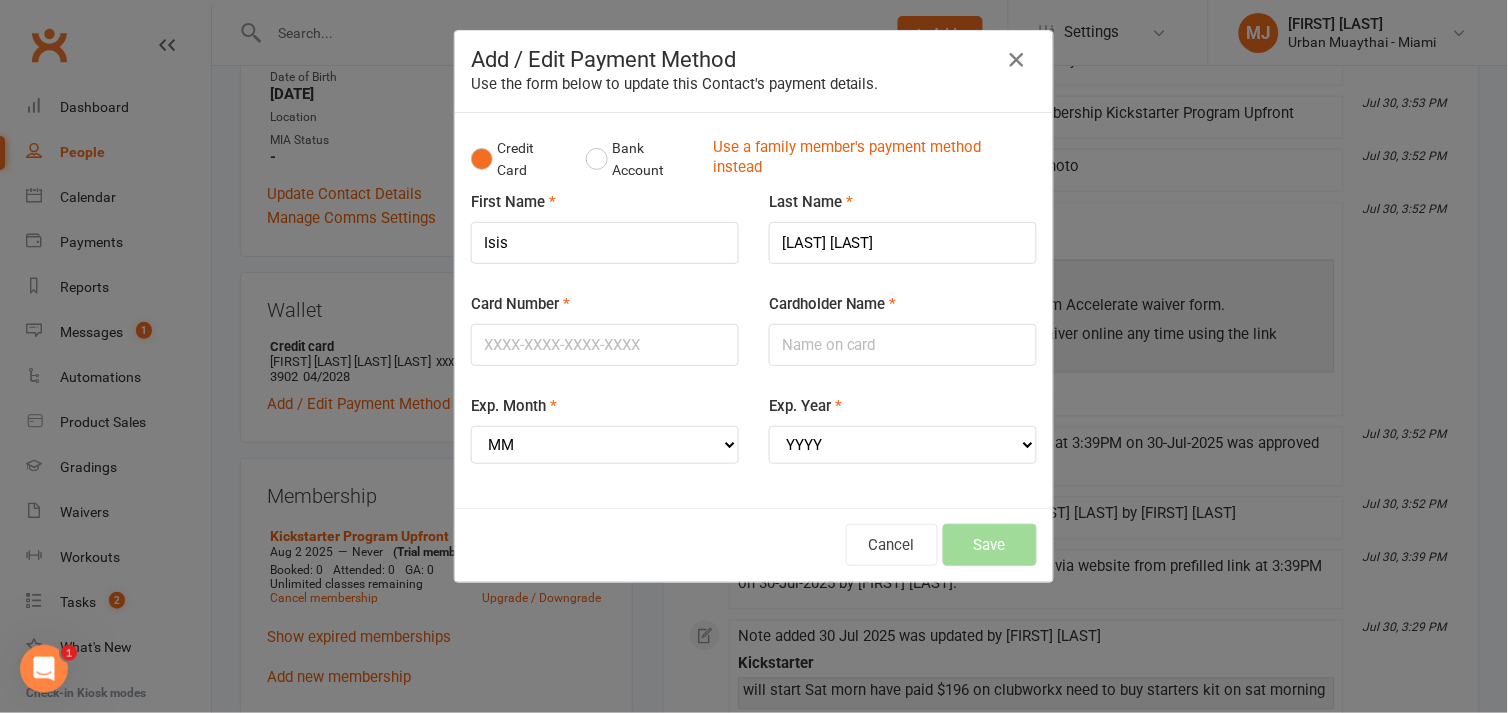 click at bounding box center (1017, 60) 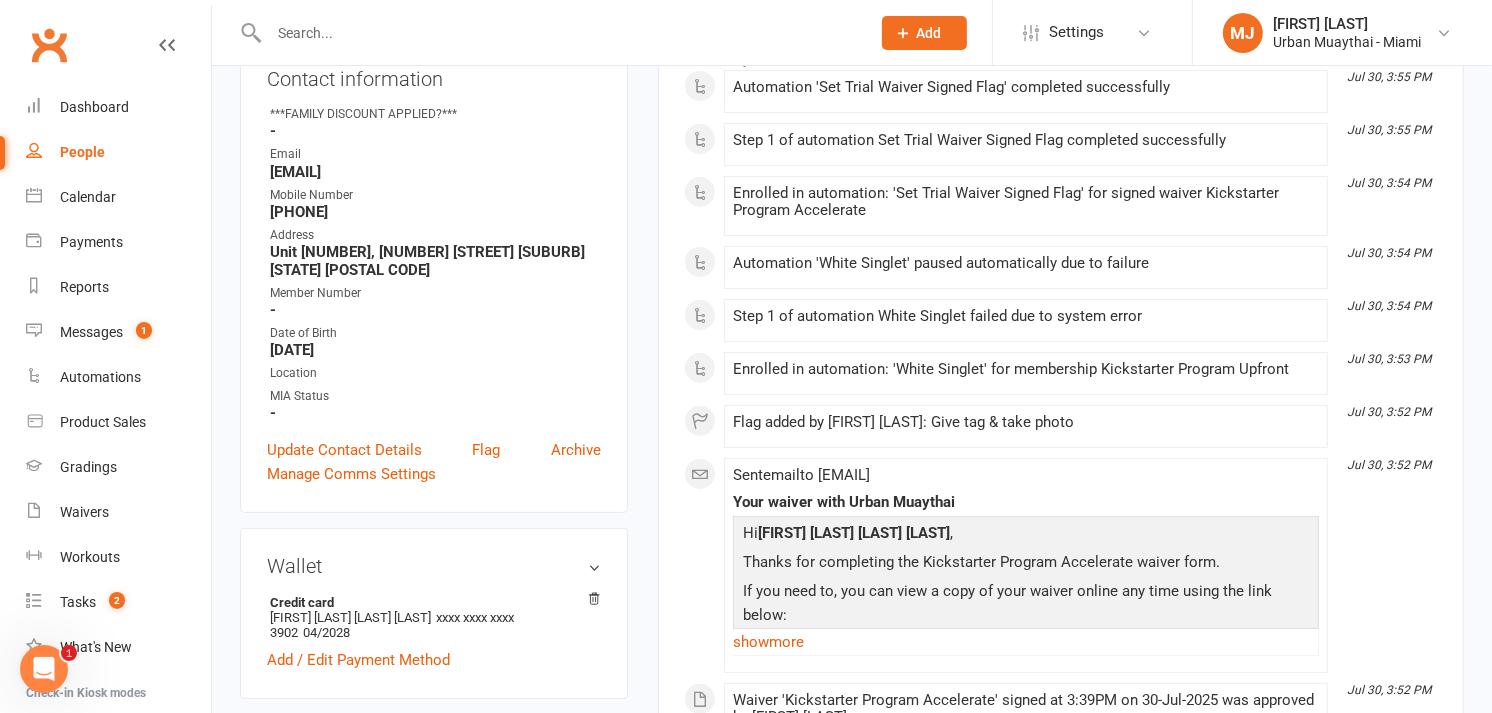 scroll, scrollTop: 343, scrollLeft: 0, axis: vertical 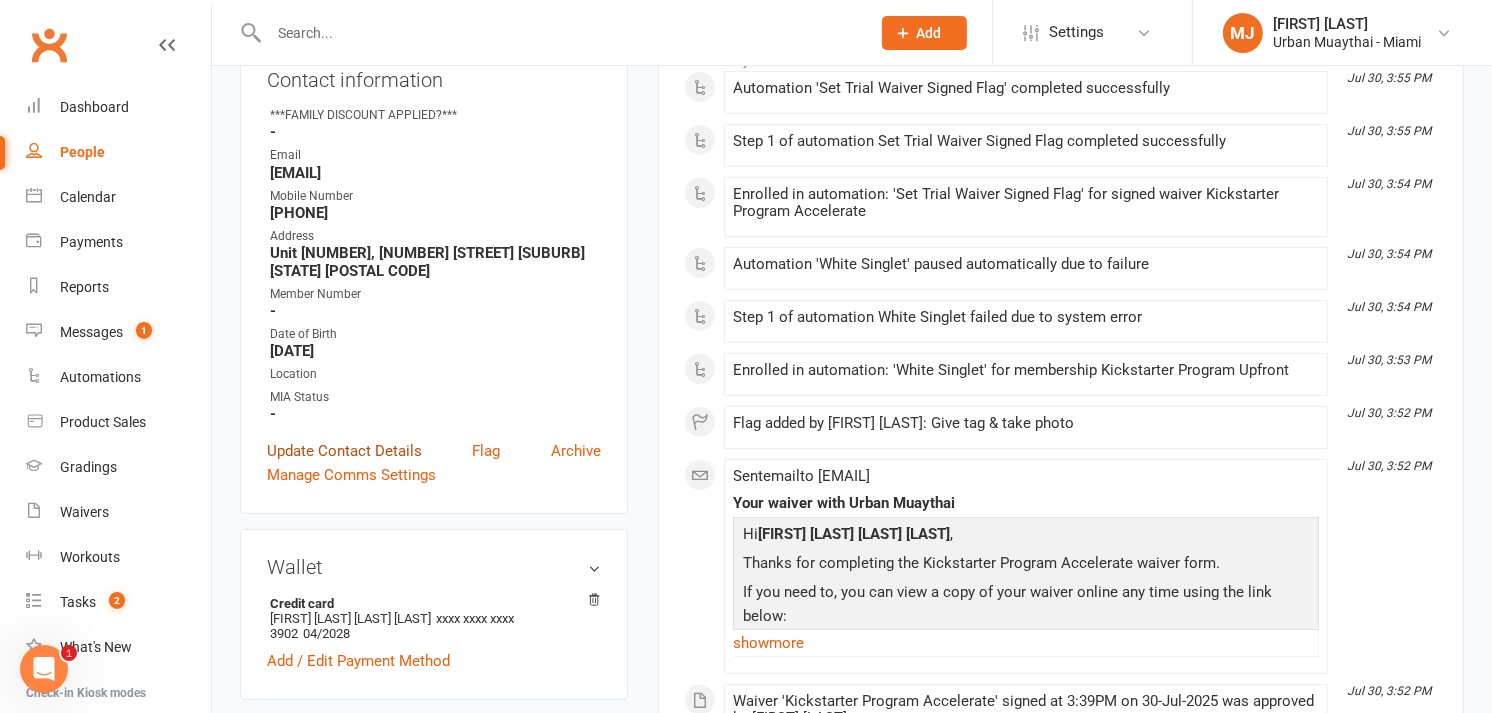 click on "Update Contact Details" at bounding box center (344, 451) 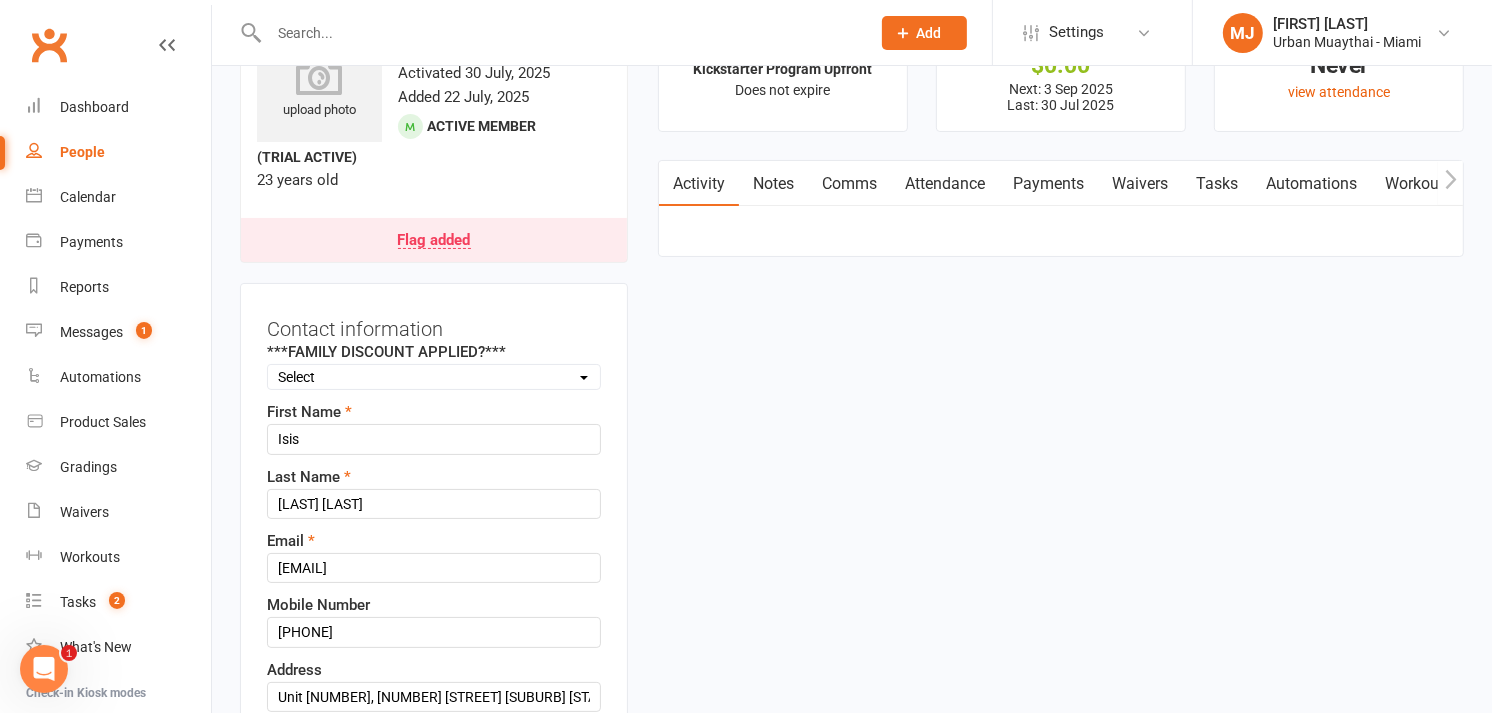 scroll, scrollTop: 226, scrollLeft: 0, axis: vertical 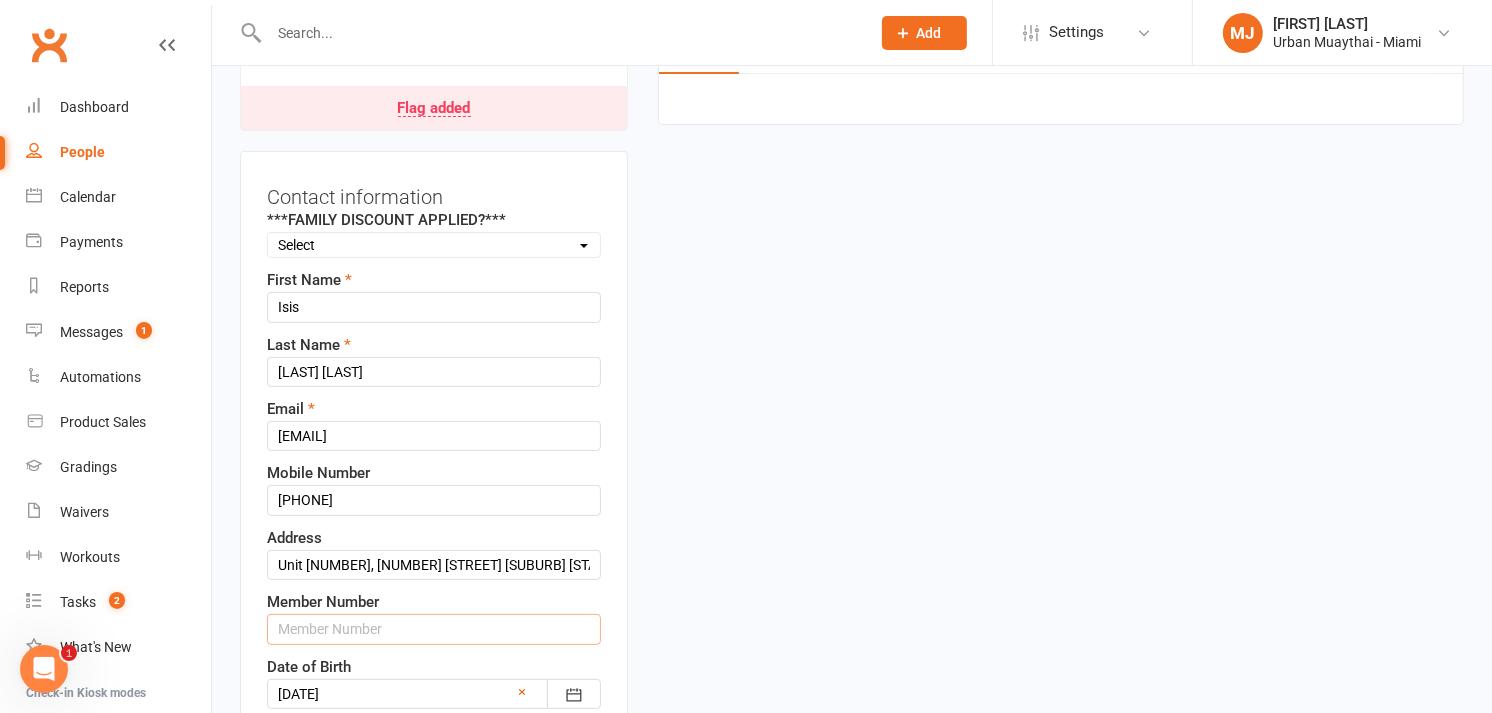 click at bounding box center [434, 629] 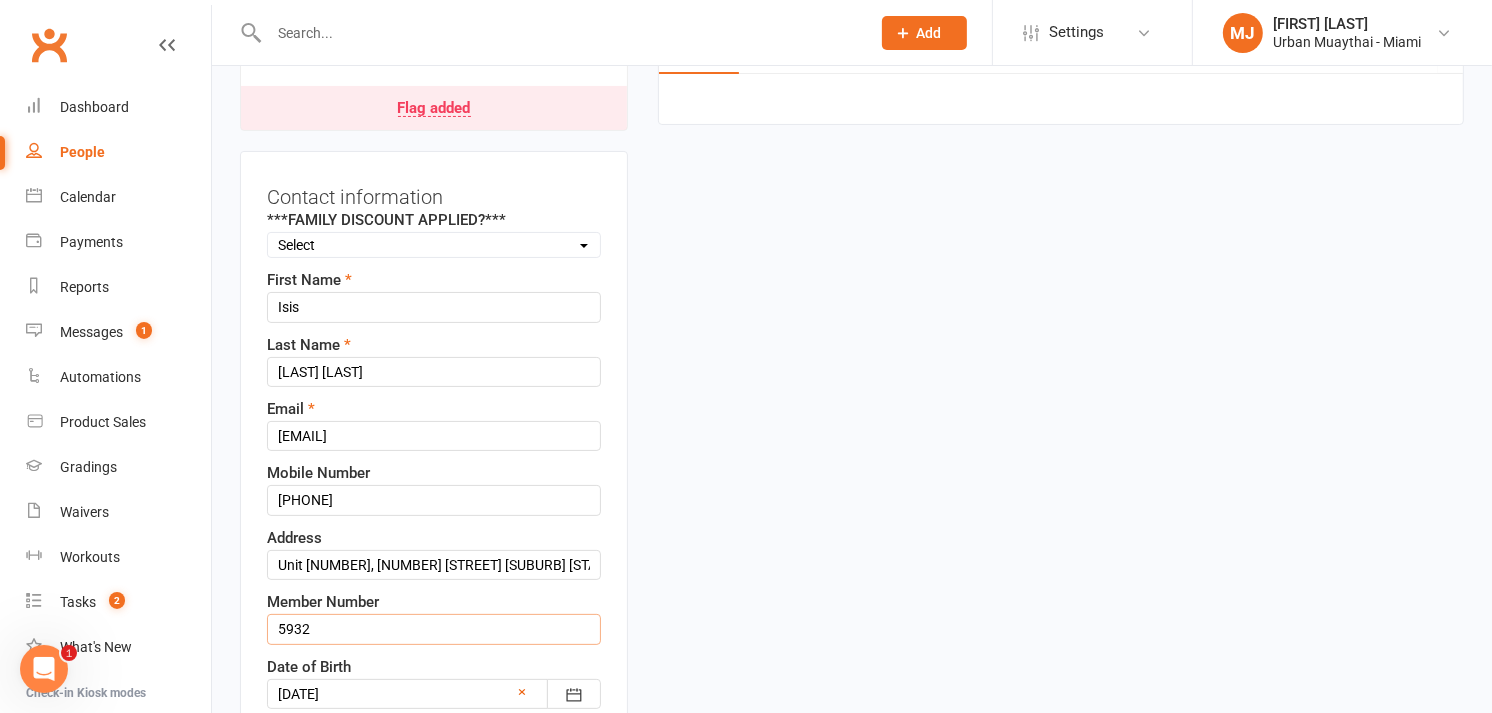 type on "5932" 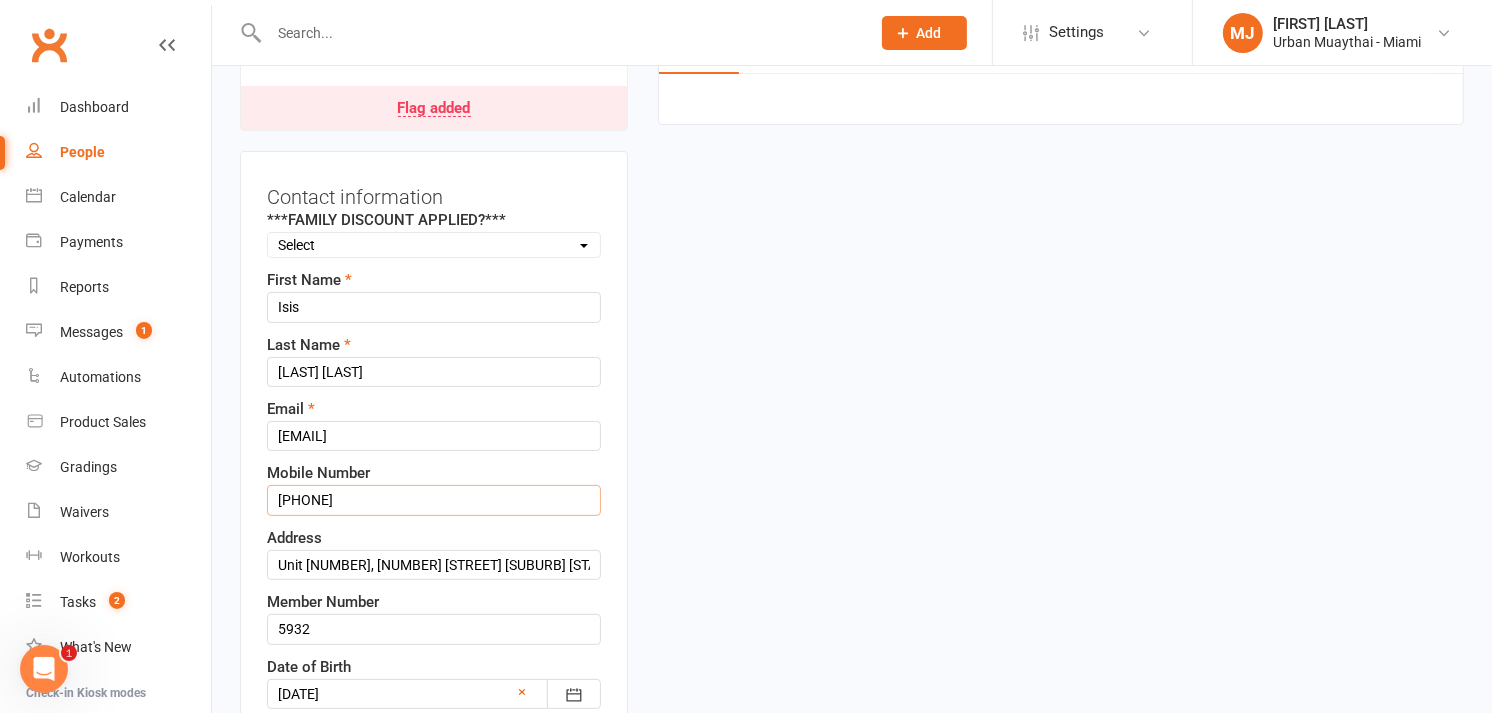 click on "0404037840" at bounding box center (434, 500) 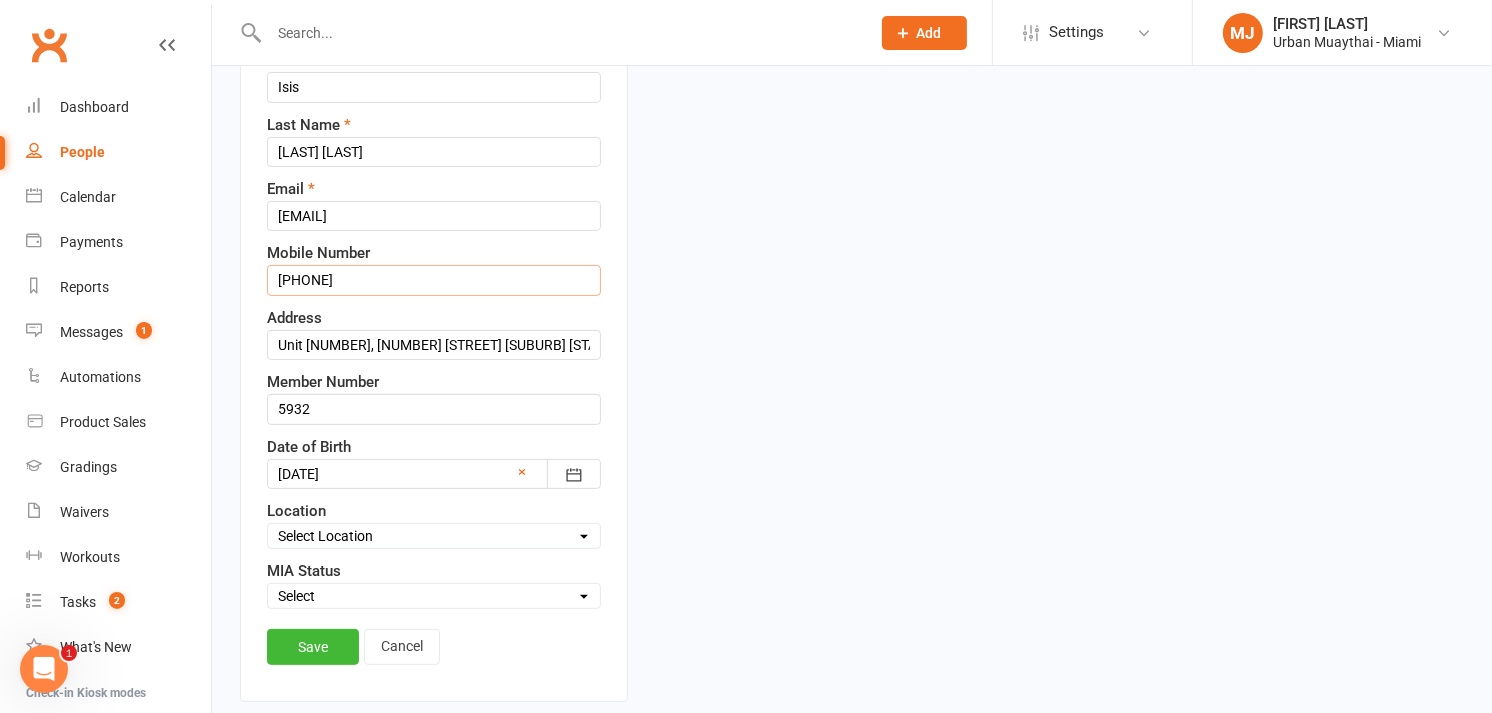 scroll, scrollTop: 450, scrollLeft: 0, axis: vertical 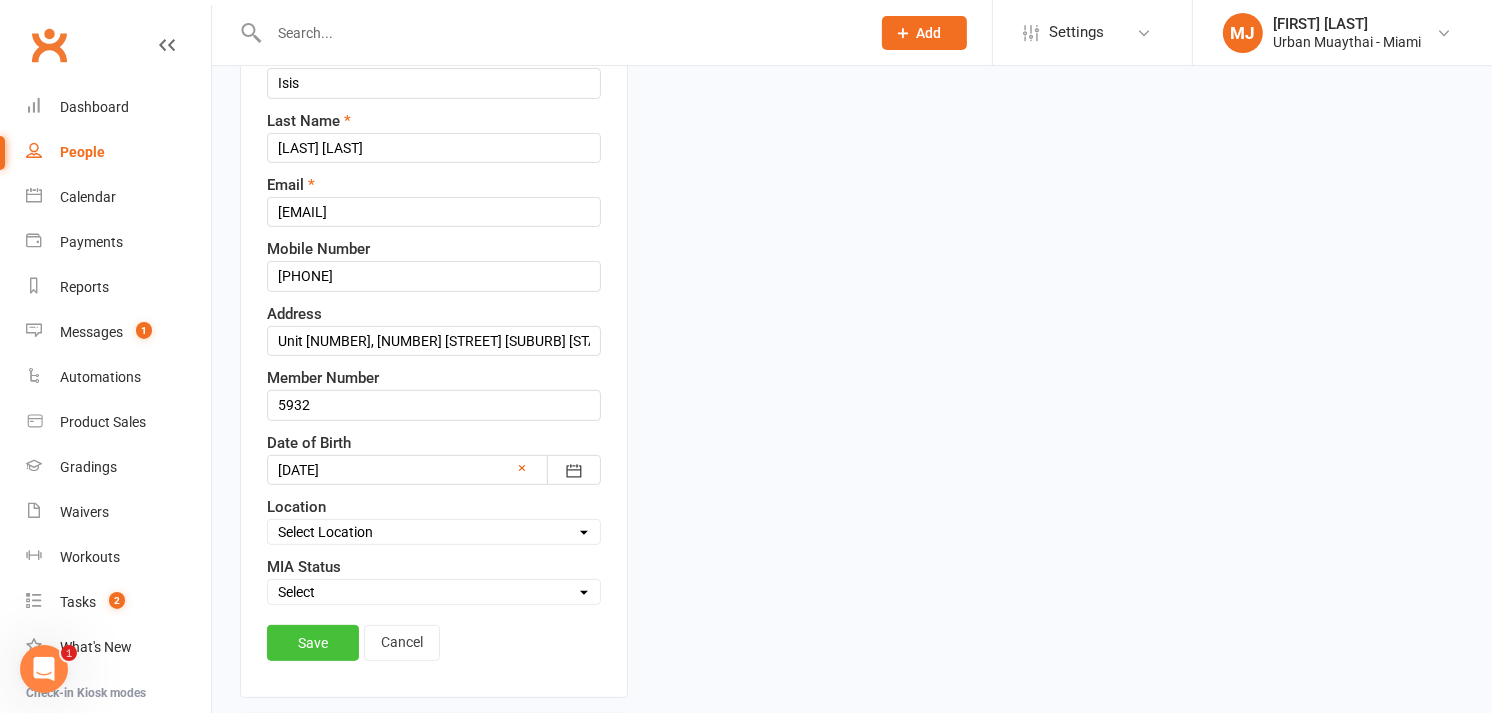 click on "Save" at bounding box center (313, 643) 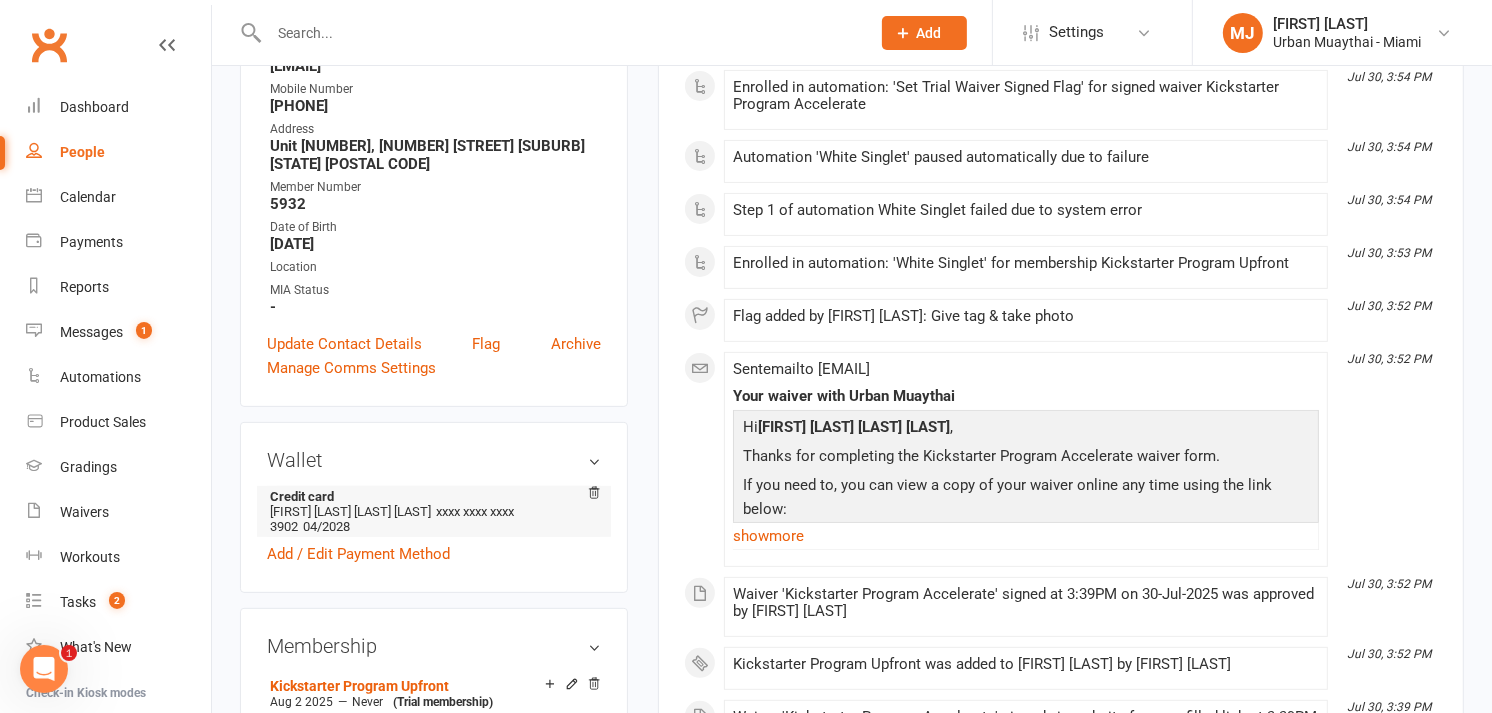 click on "Credit card ISIS MALACARNE DE OLIVEIRA  xxxx xxxx xxxx 3902  04/2028" at bounding box center [434, 511] 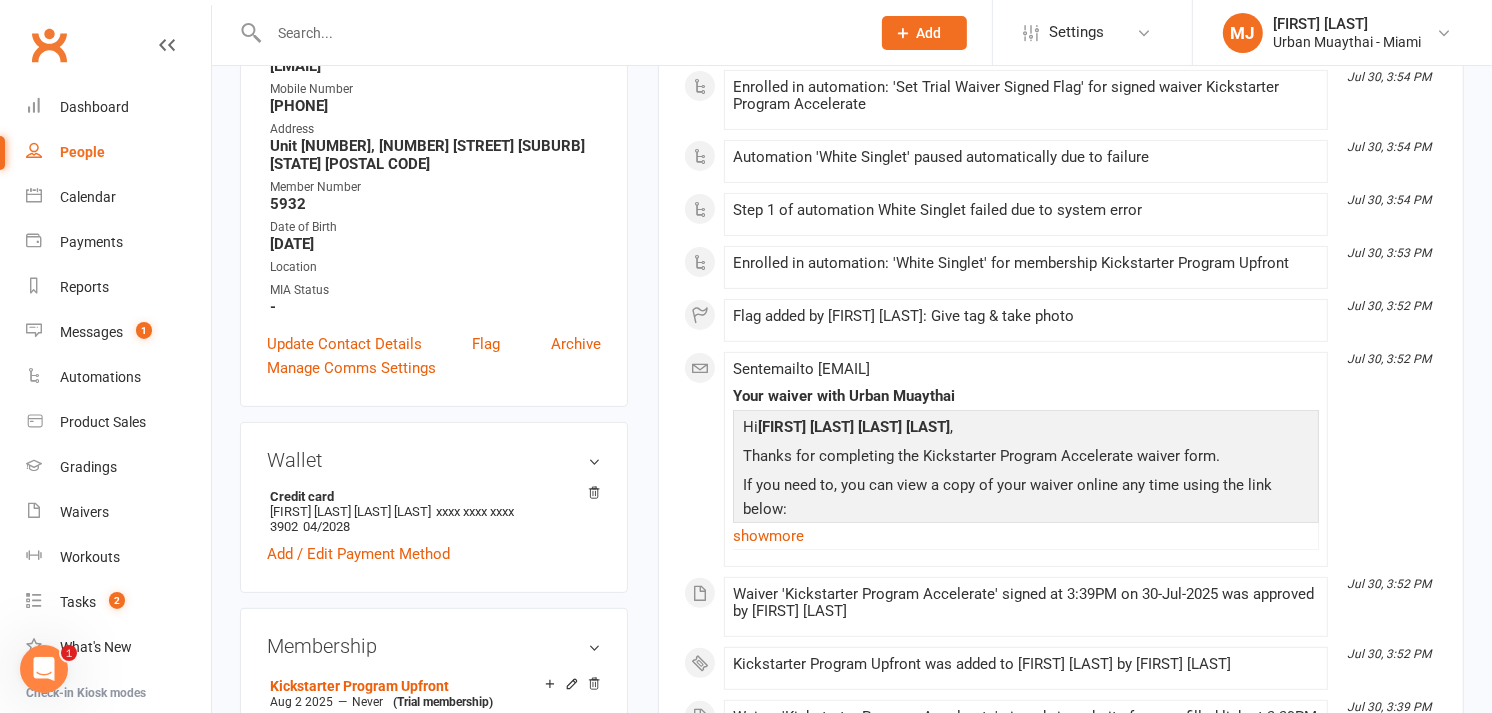 scroll, scrollTop: 0, scrollLeft: 0, axis: both 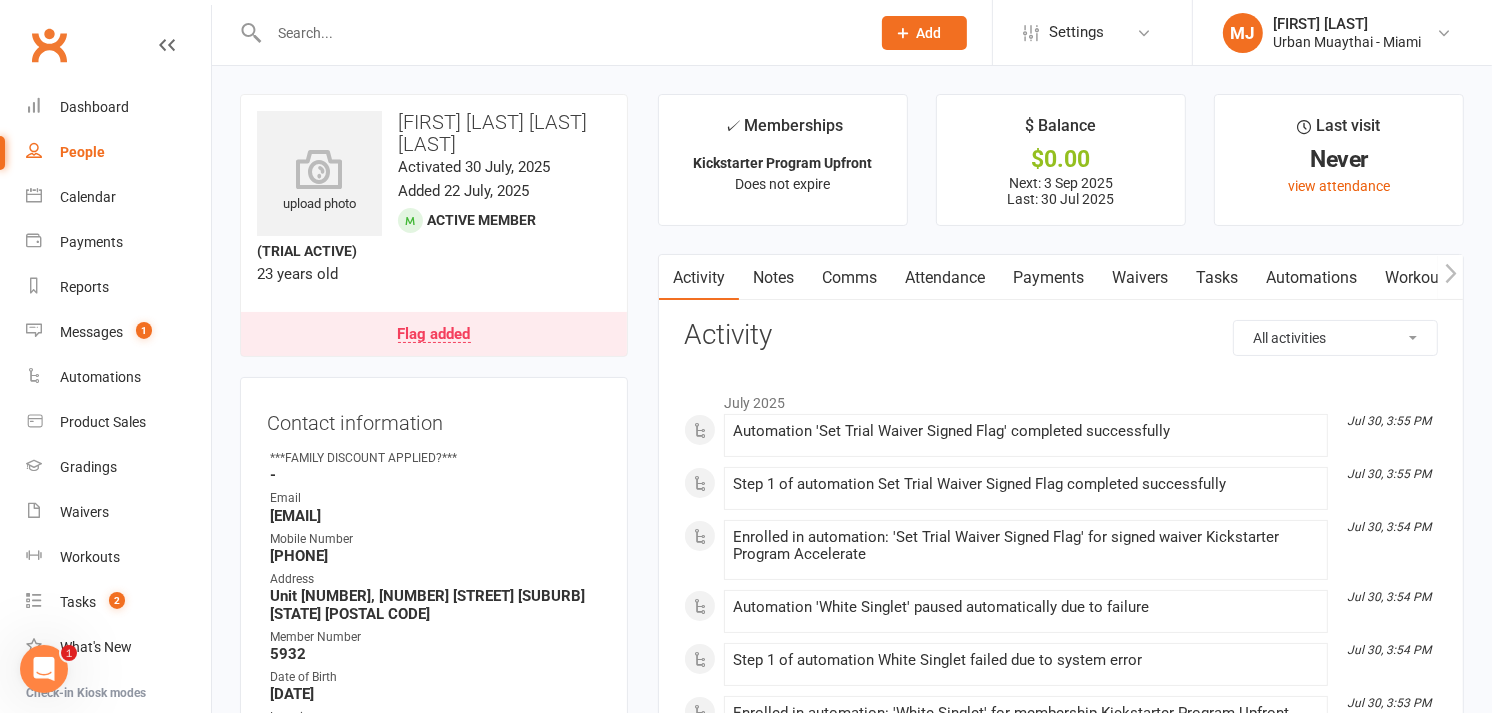 click on "upload photo Isis Malacarne de Oliveira Activated 30 July, 2025 Added 22 July, 2025   Active member (trial active) 23 years old  Flag added" at bounding box center [434, 225] 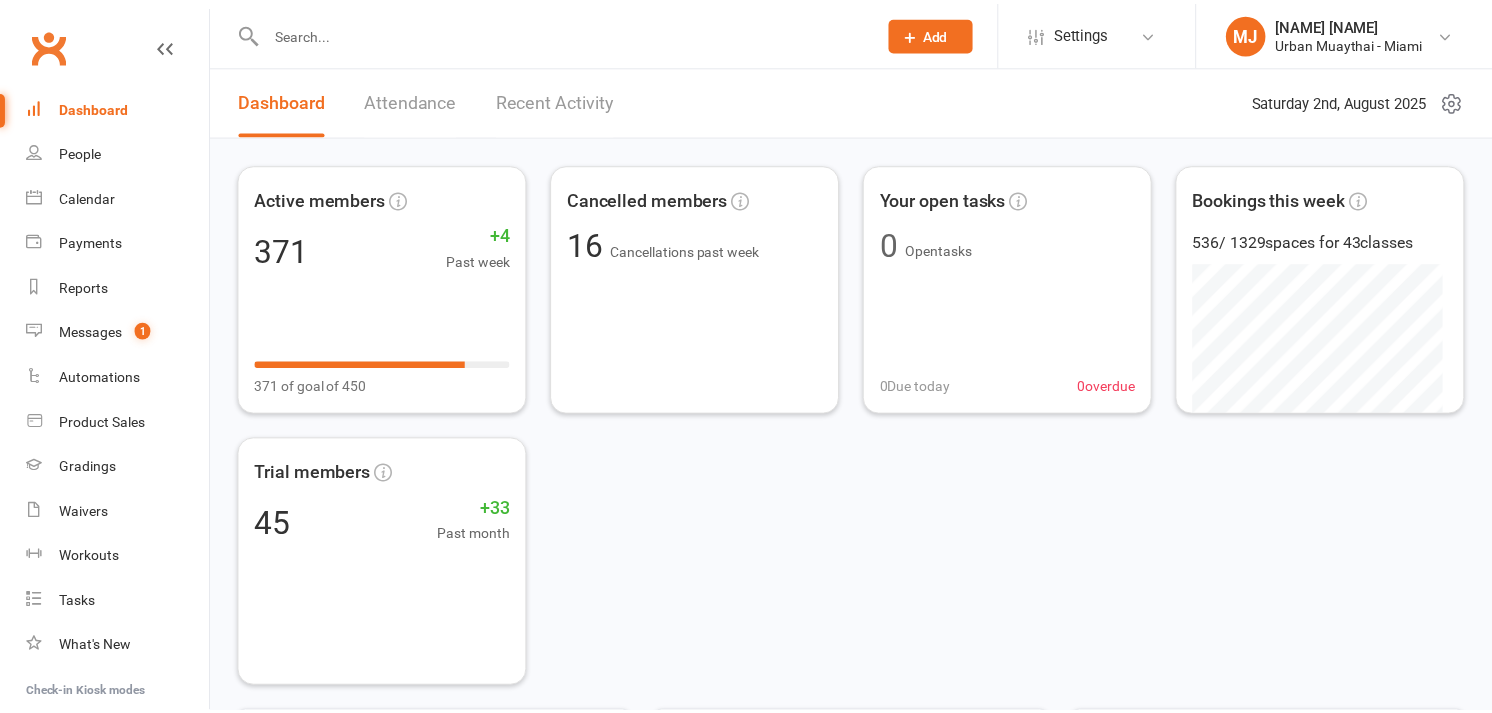 scroll, scrollTop: 0, scrollLeft: 0, axis: both 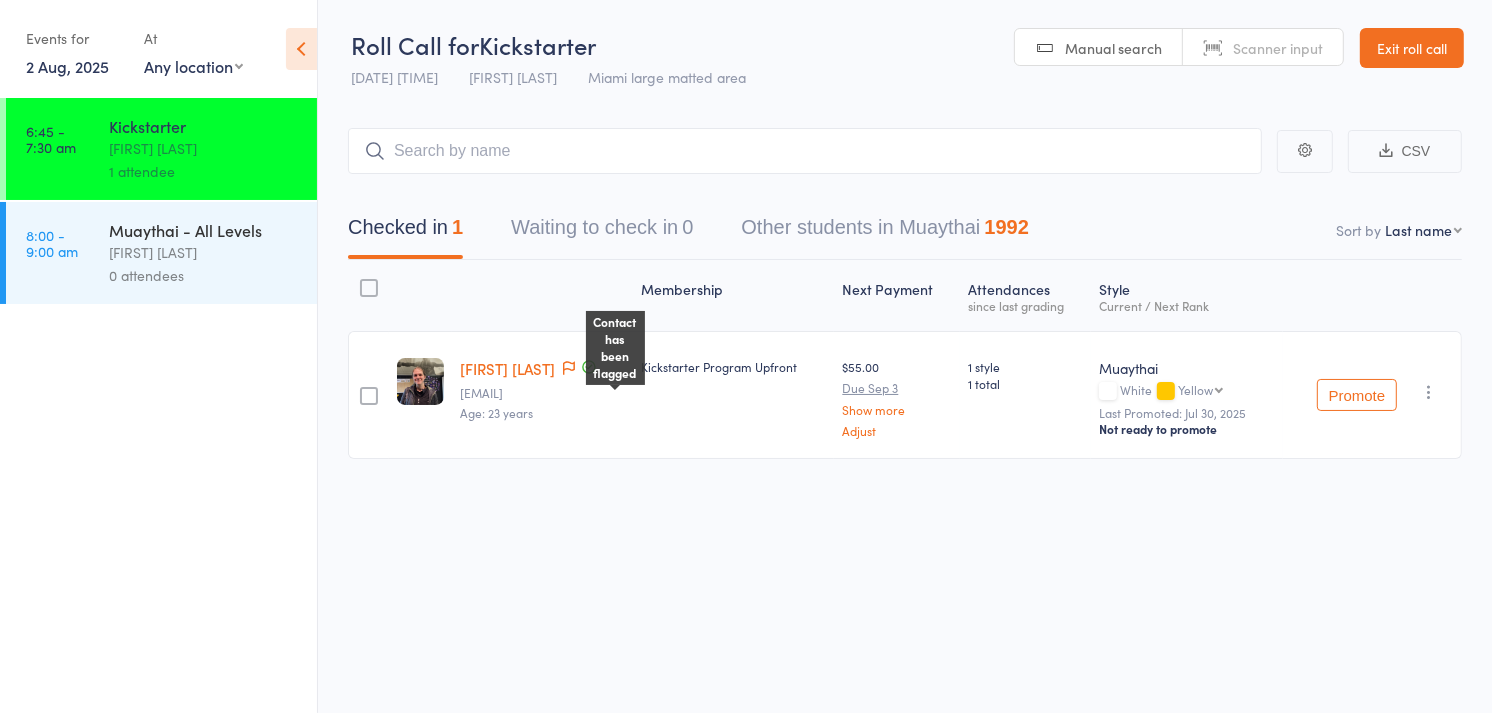 click 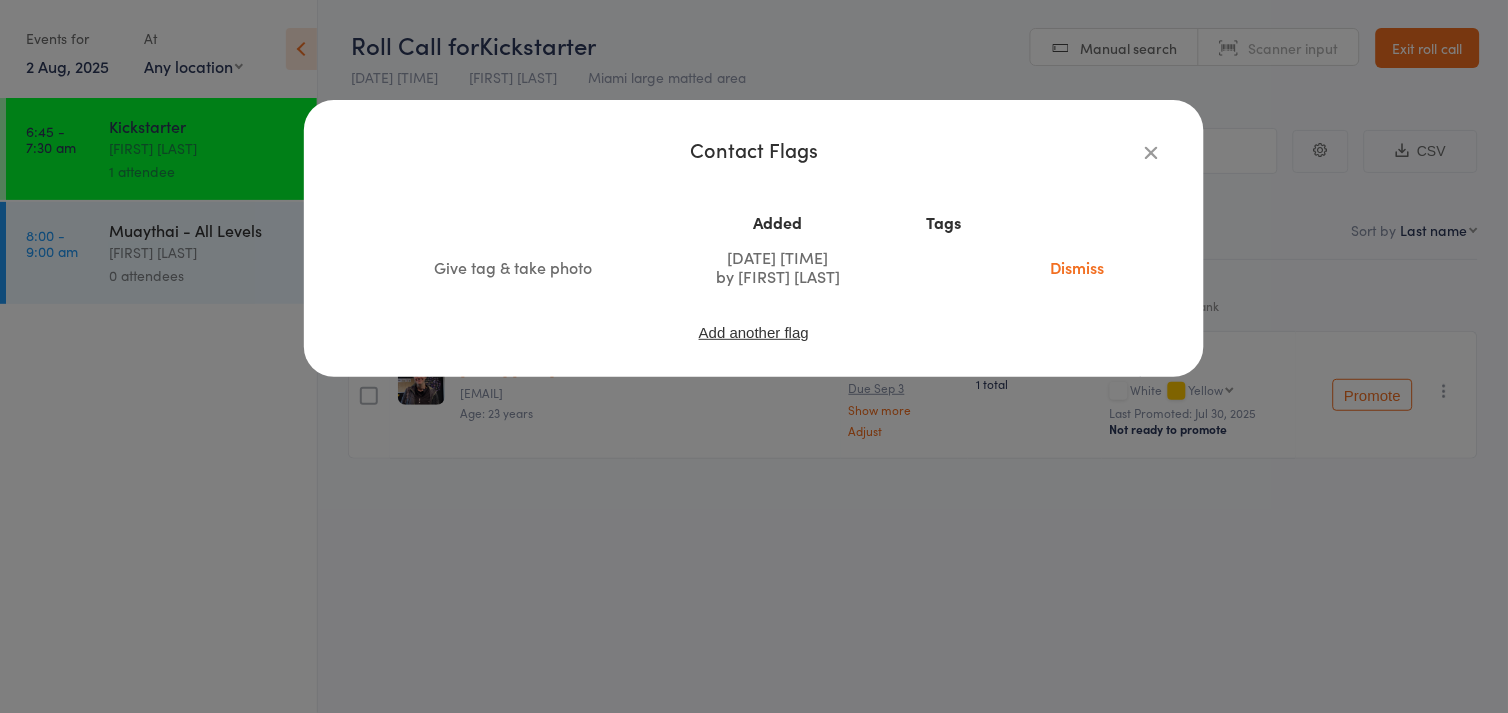 click on "Dismiss" at bounding box center [1078, 267] 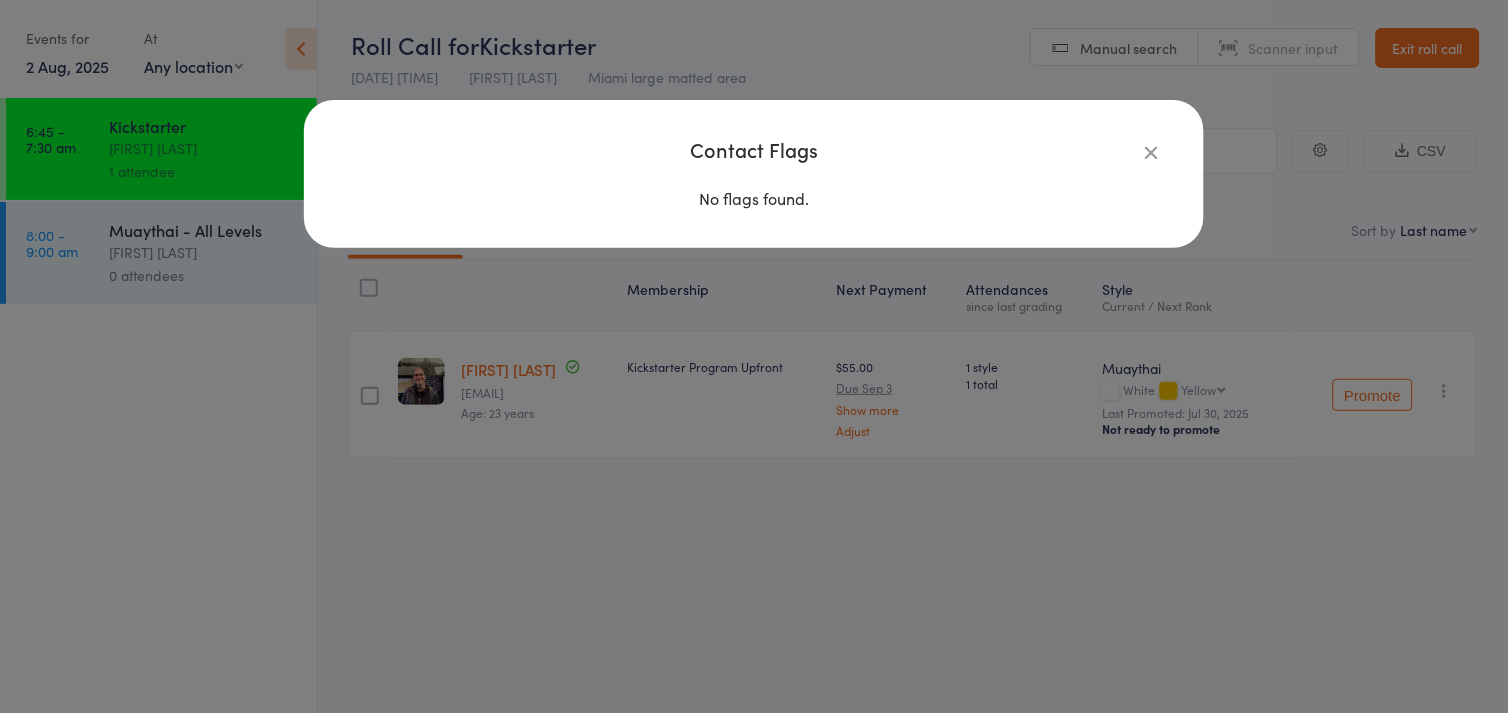 click at bounding box center (1152, 152) 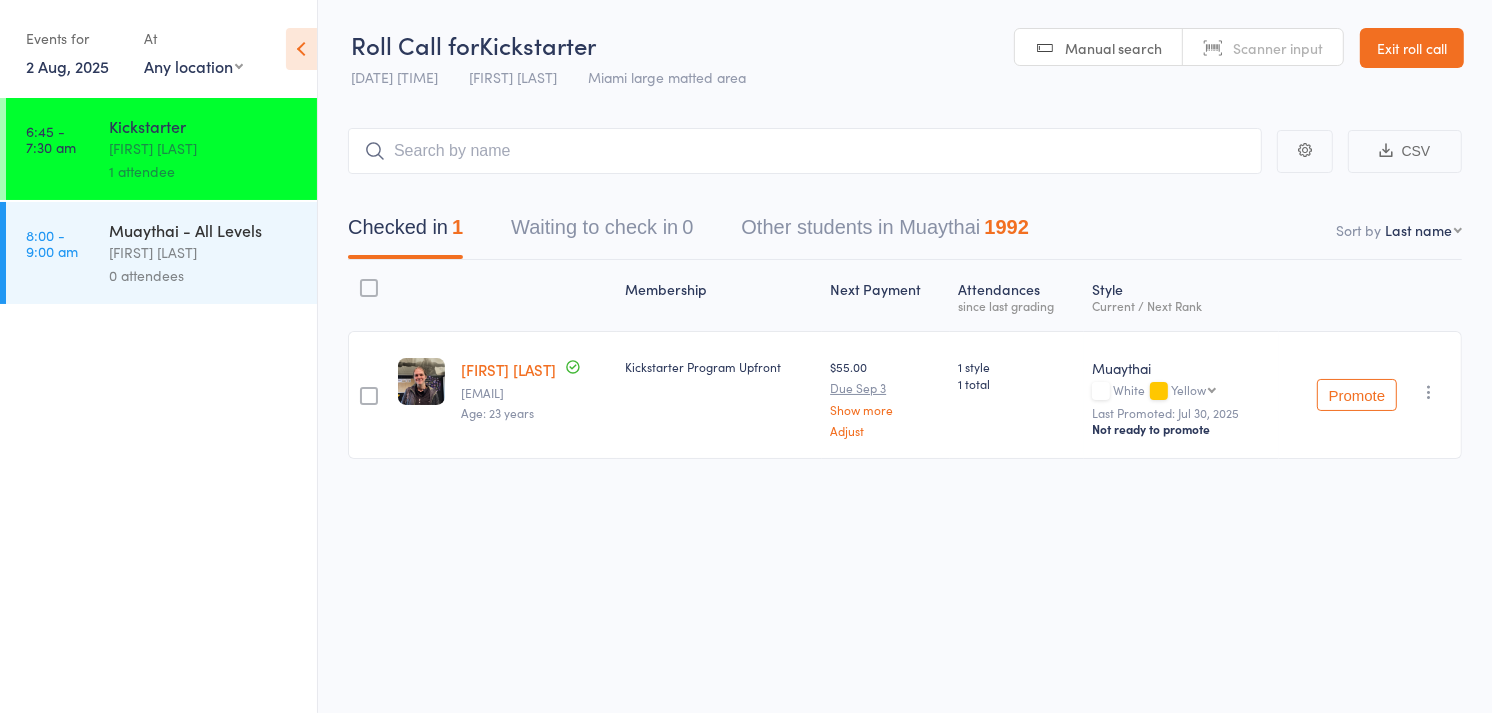 click on "CSV
Checked in  1 Waiting to check in  0 Other students in Muaythai  [YEAR]
Sort by   Last name First name Last name Birthday today? Behind on payments? Check in time Next payment date Next payment amount Membership name Membership expires Ready to grade Style and Rank Style attendance count All attendance count Last Promoted Membership Next Payment Atten­dances since last grading Style Current / Next Rank edit [FIRST] [LAST]    [EMAIL] Age: [AGE] years Kickstarter Program Upfront $55.00 Due [DATE]  Show more Adjust 1 style 1 total Muaythai White  Yellow  Yellow Blue Green Purple Black Black / Red Red Last Promoted: [DATE] Not ready to promote Promote Undo check-in Promote Send message Add Note Add Task Add Flag Remove Mark absent" at bounding box center [905, 323] 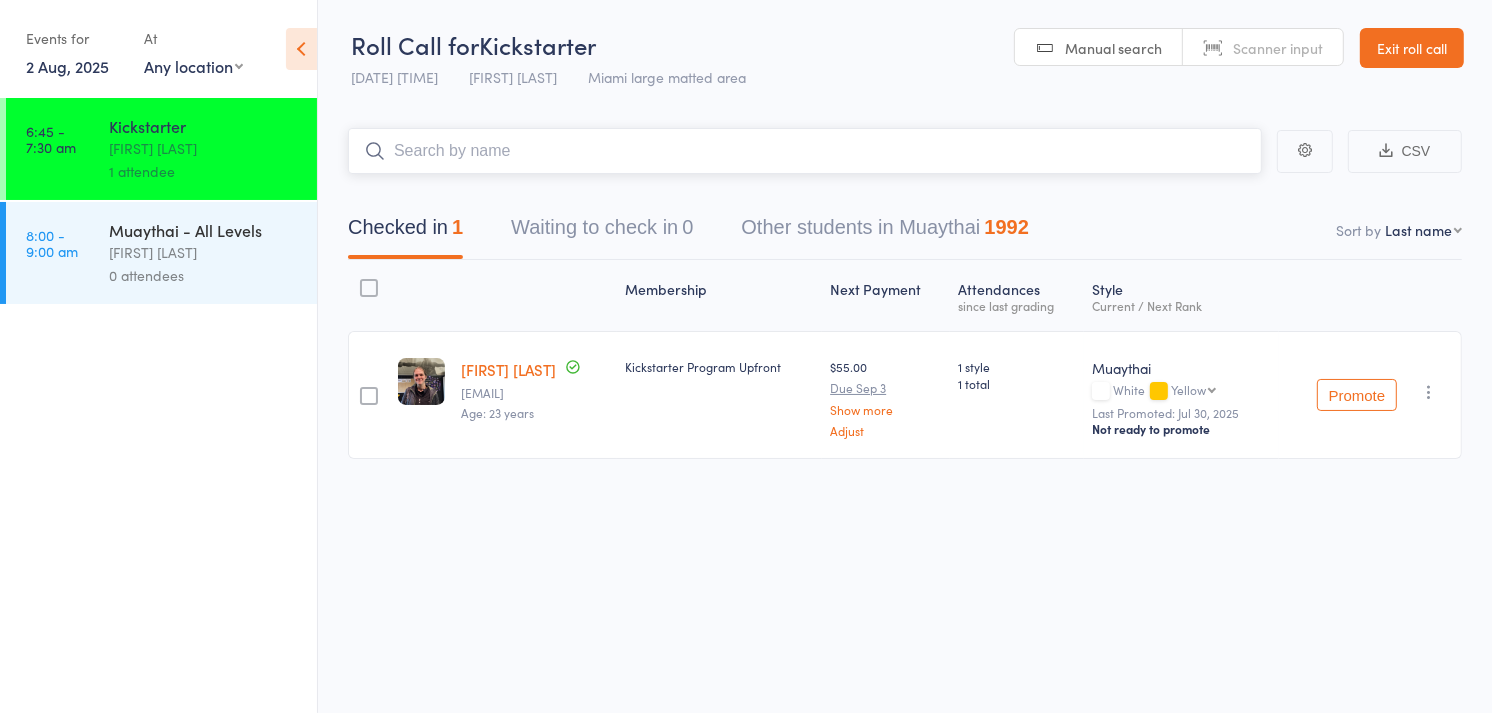 click at bounding box center [805, 151] 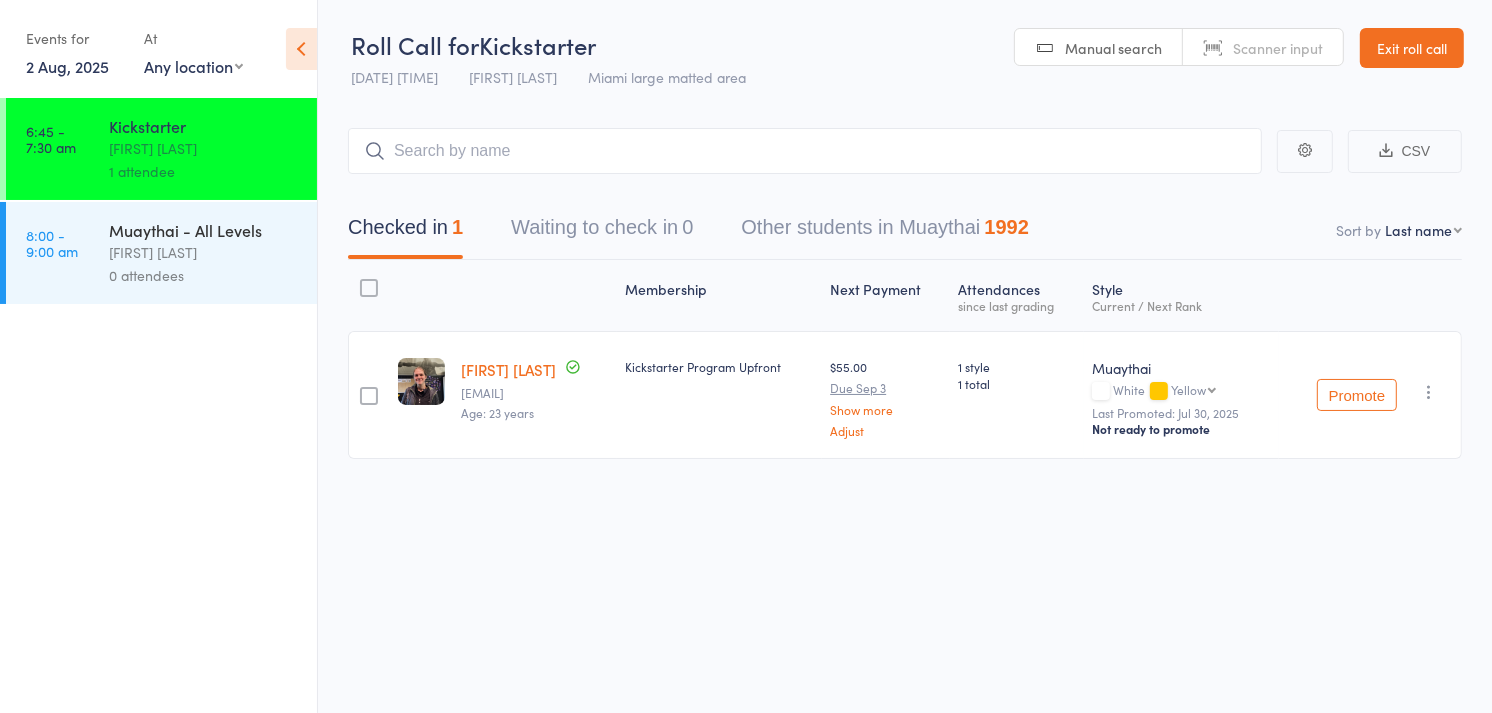 click on "Scanner input" at bounding box center (1278, 48) 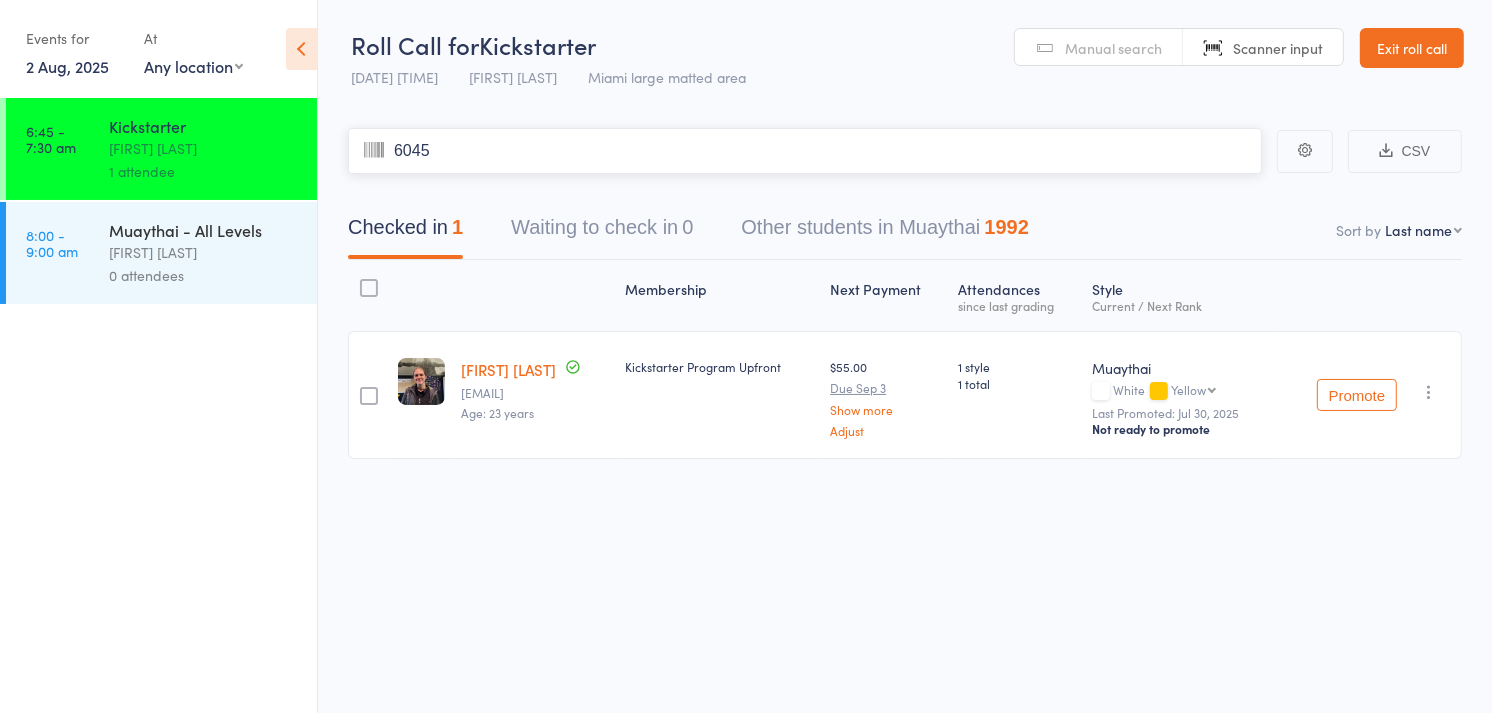 type on "6045" 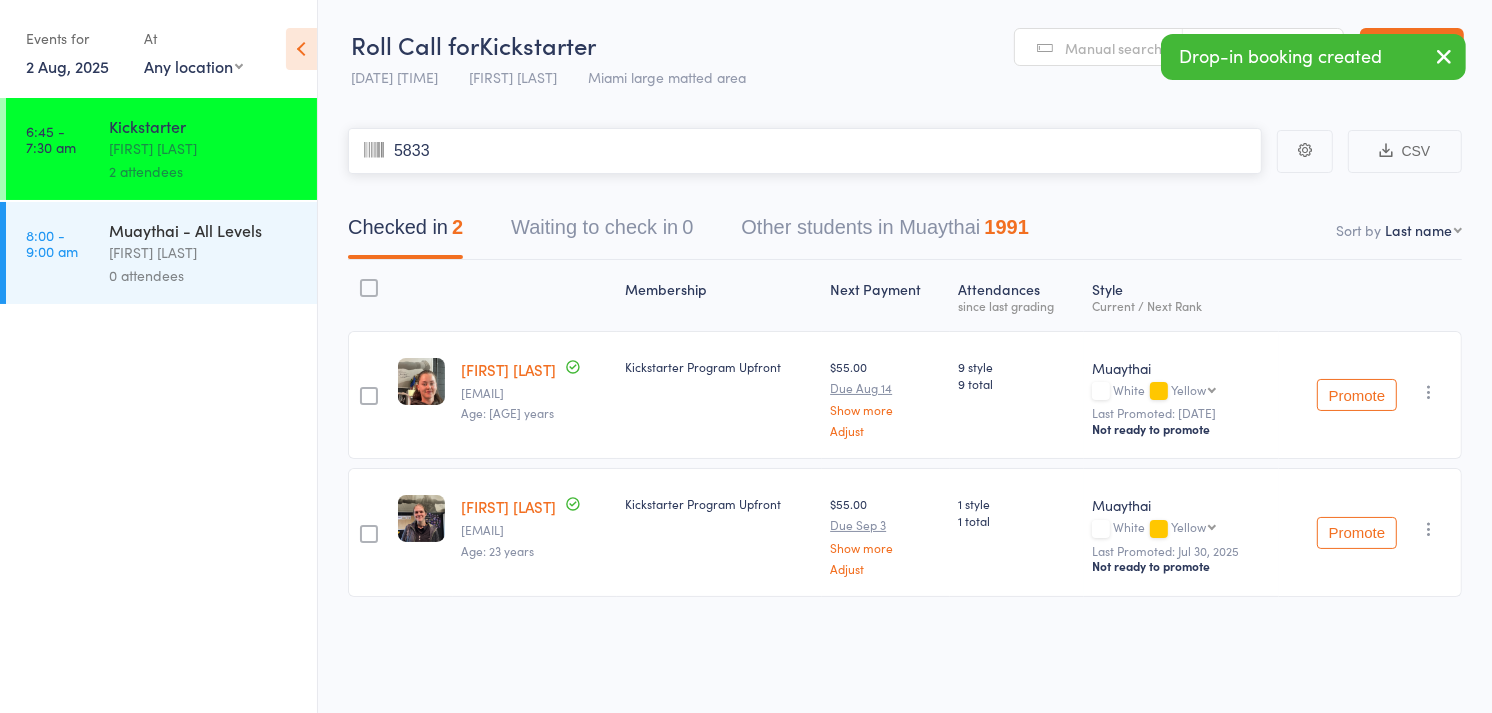 type on "5833" 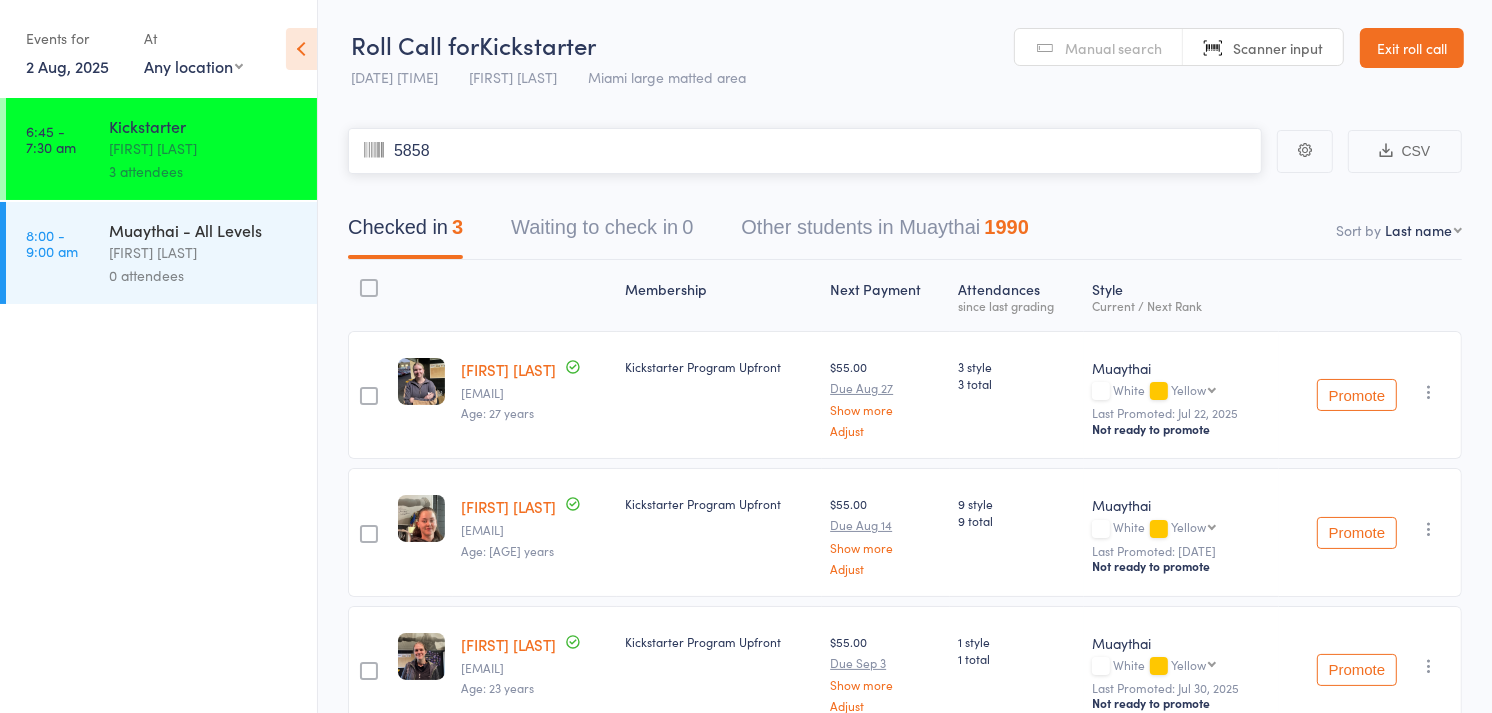 type on "5858" 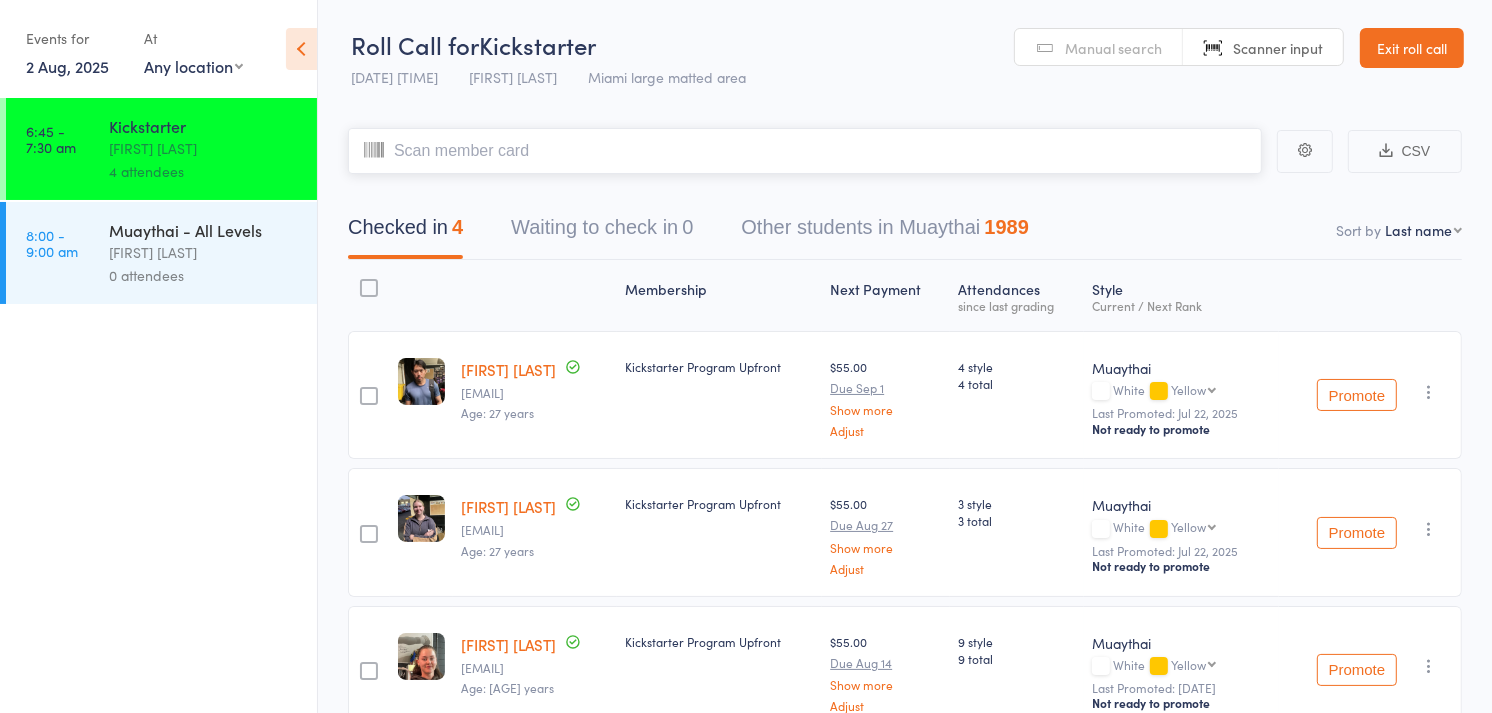 click at bounding box center [805, 151] 